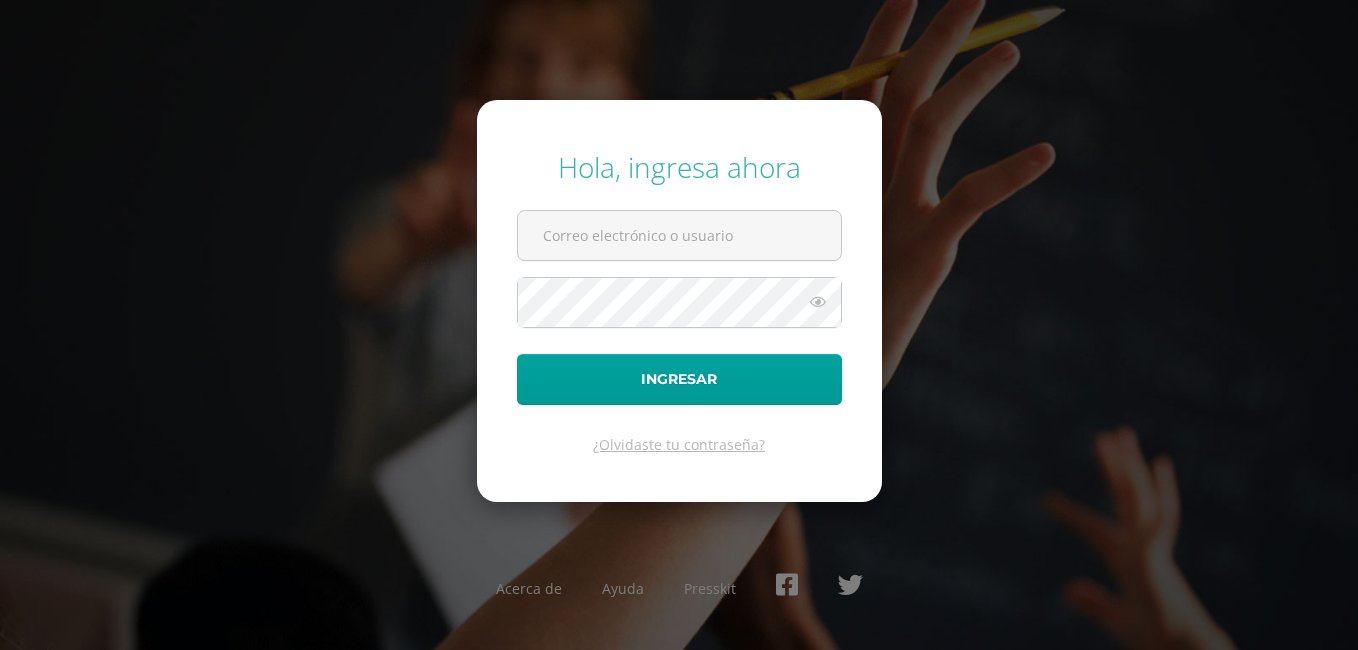 scroll, scrollTop: 0, scrollLeft: 0, axis: both 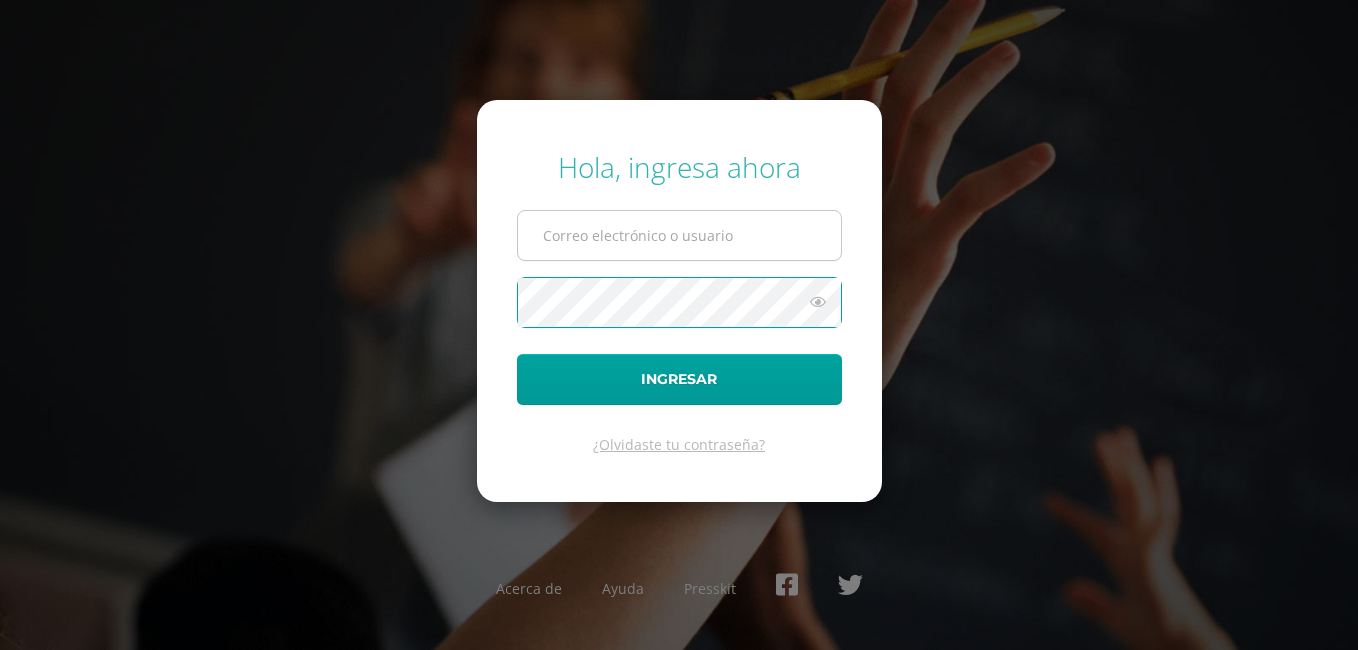 click at bounding box center [679, 235] 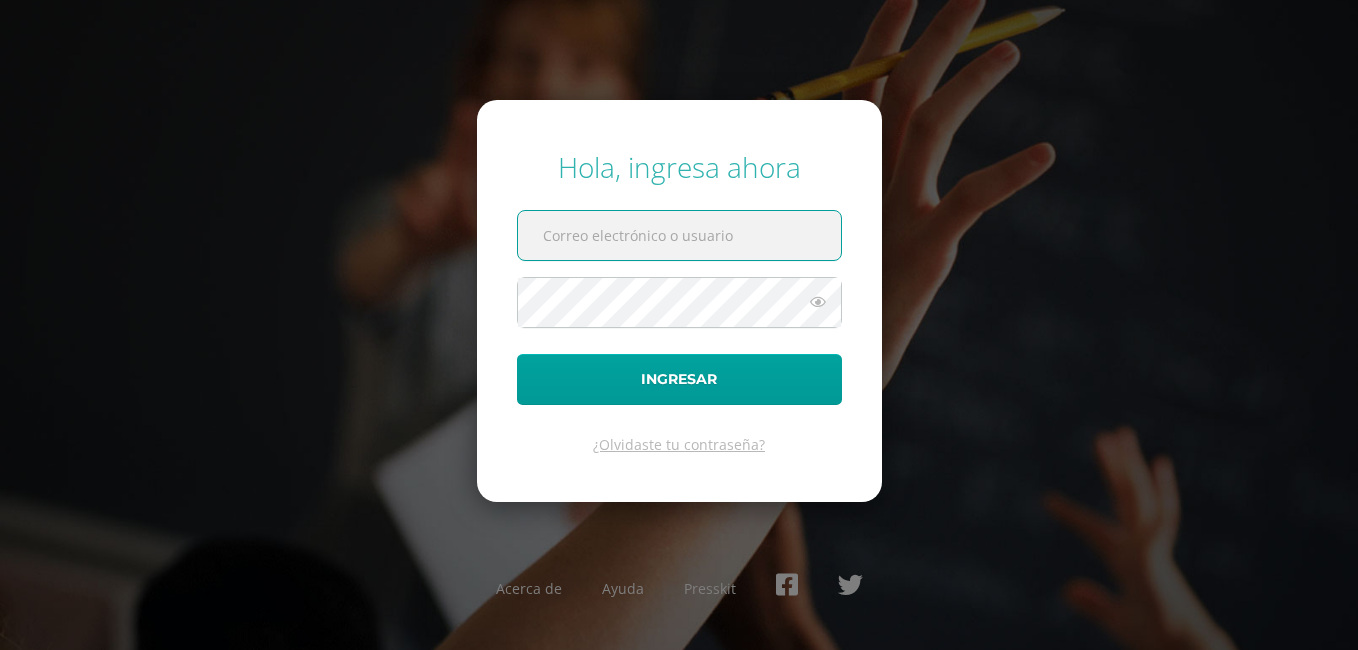 type on "[EMAIL]" 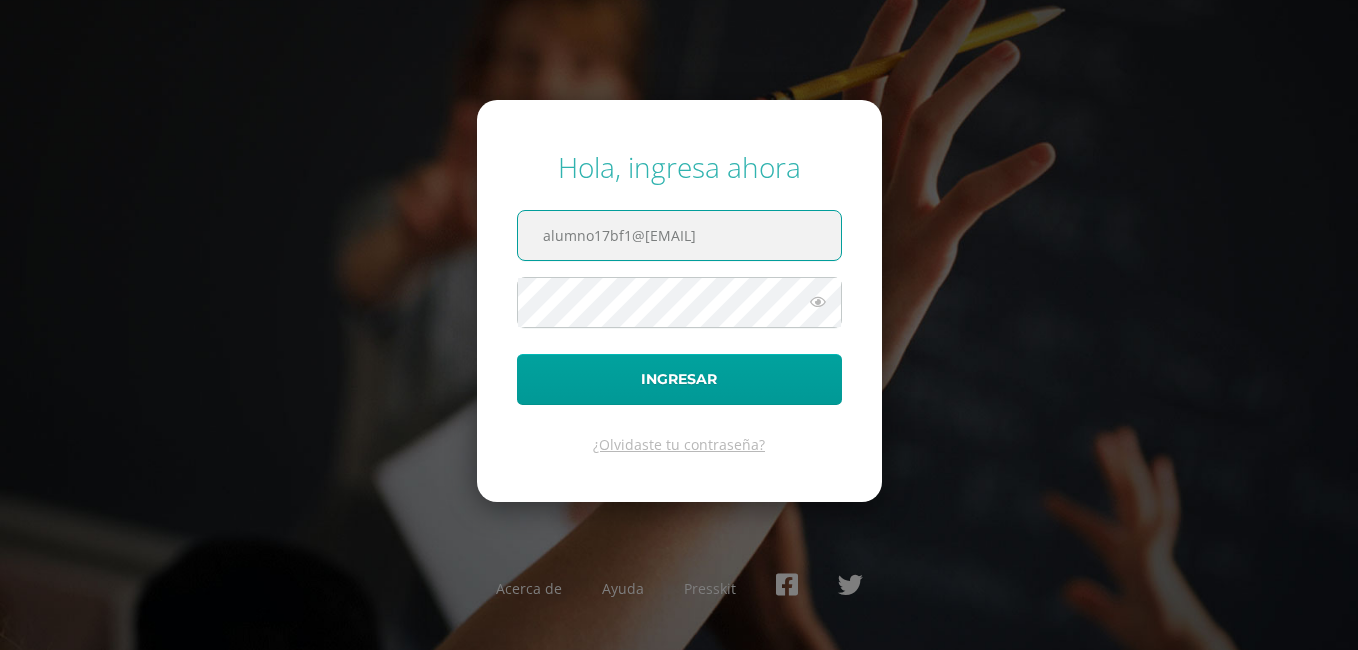 click on "Ingresar" at bounding box center (679, 379) 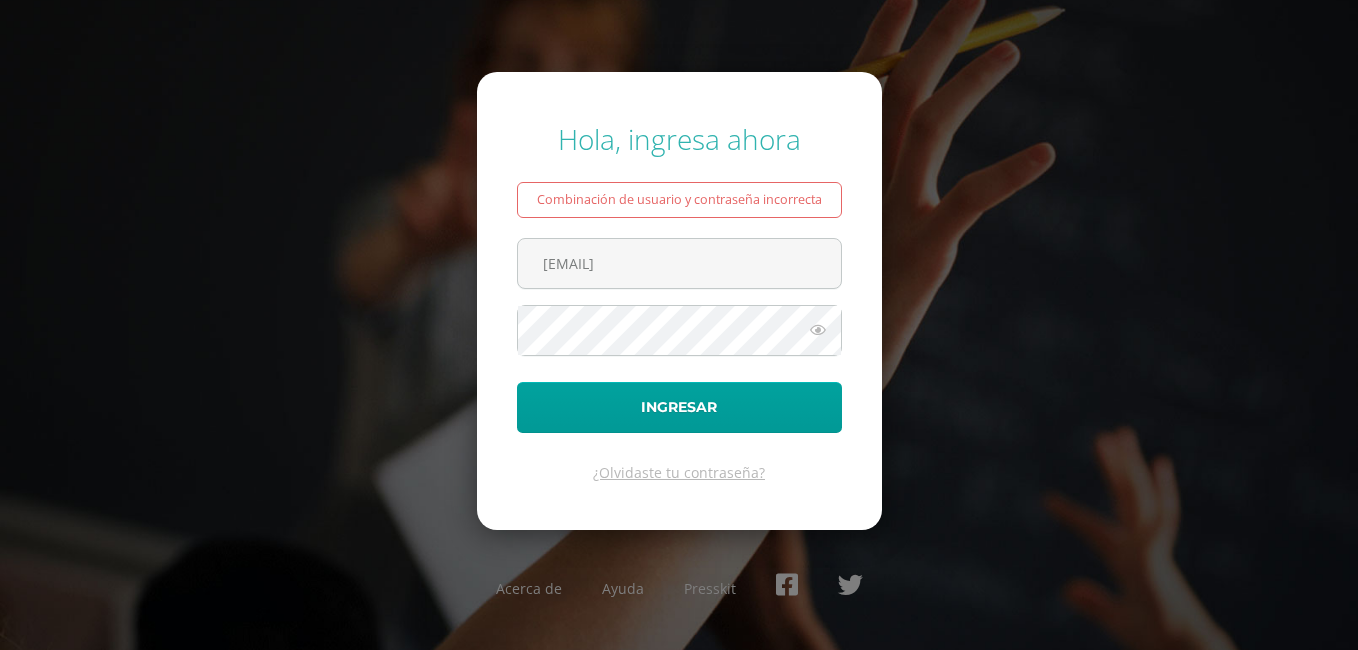 scroll, scrollTop: 0, scrollLeft: 0, axis: both 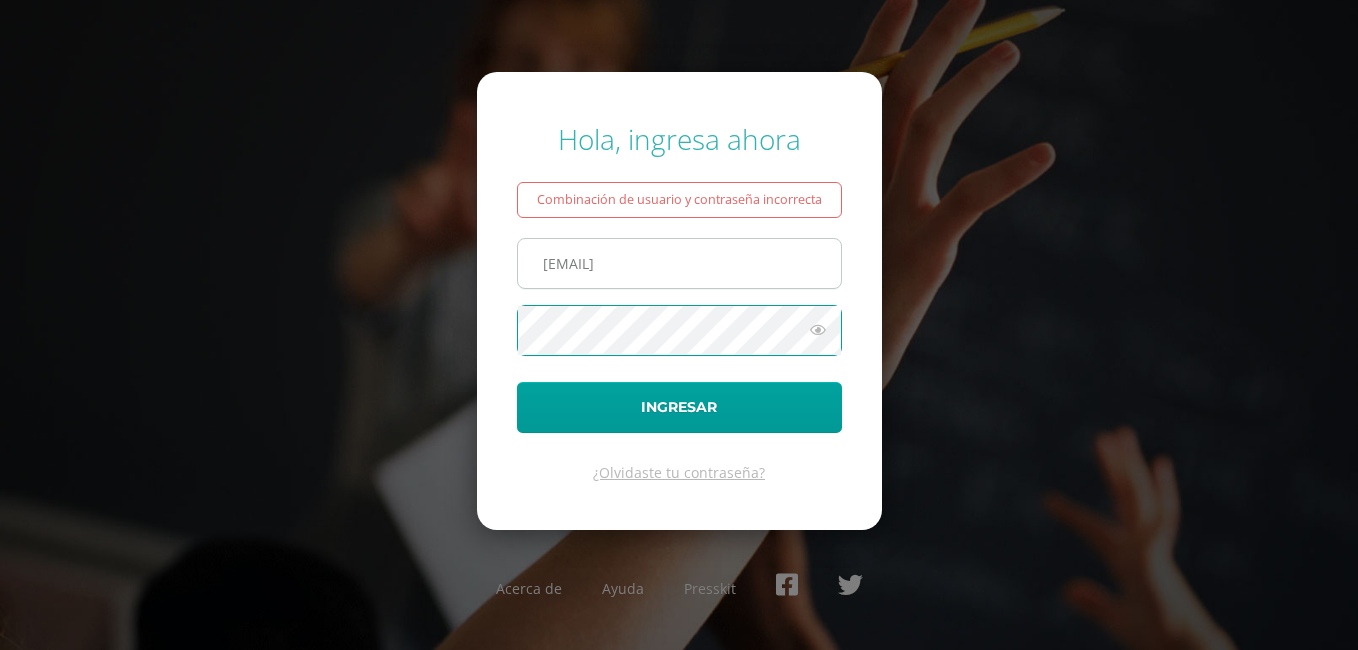 click on "[EMAIL]" at bounding box center (679, 263) 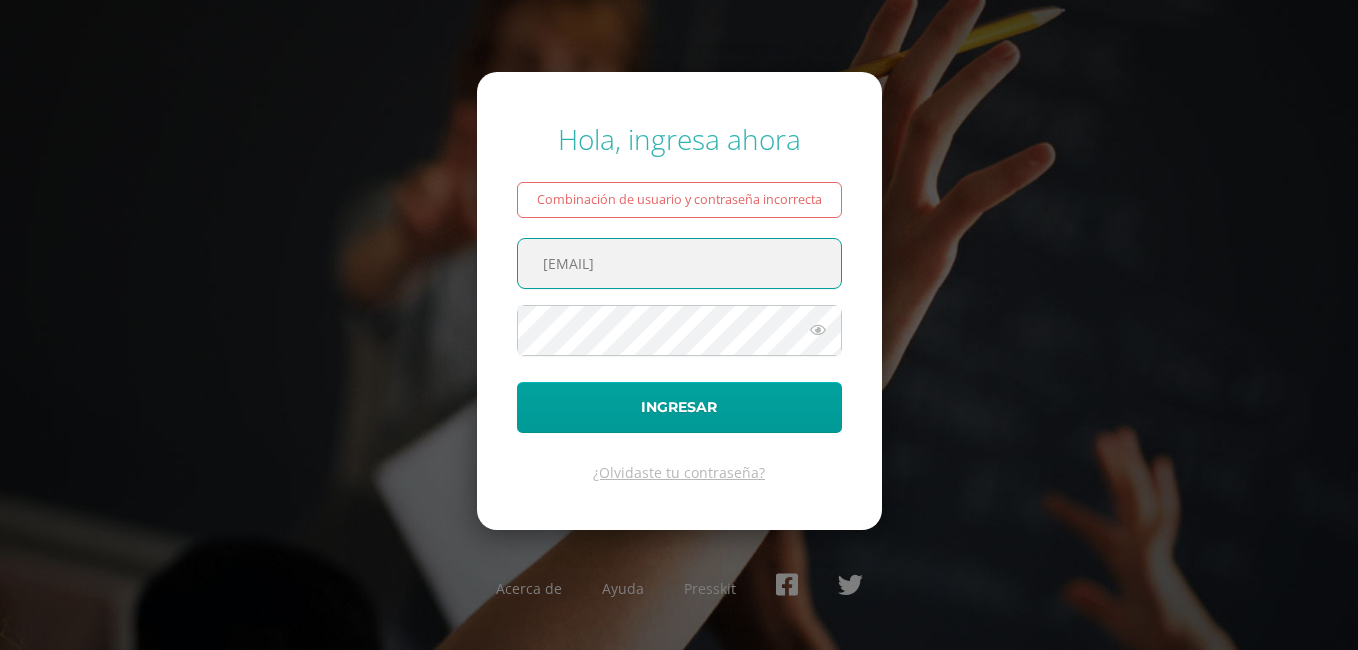click on "[EMAIL]" at bounding box center (679, 263) 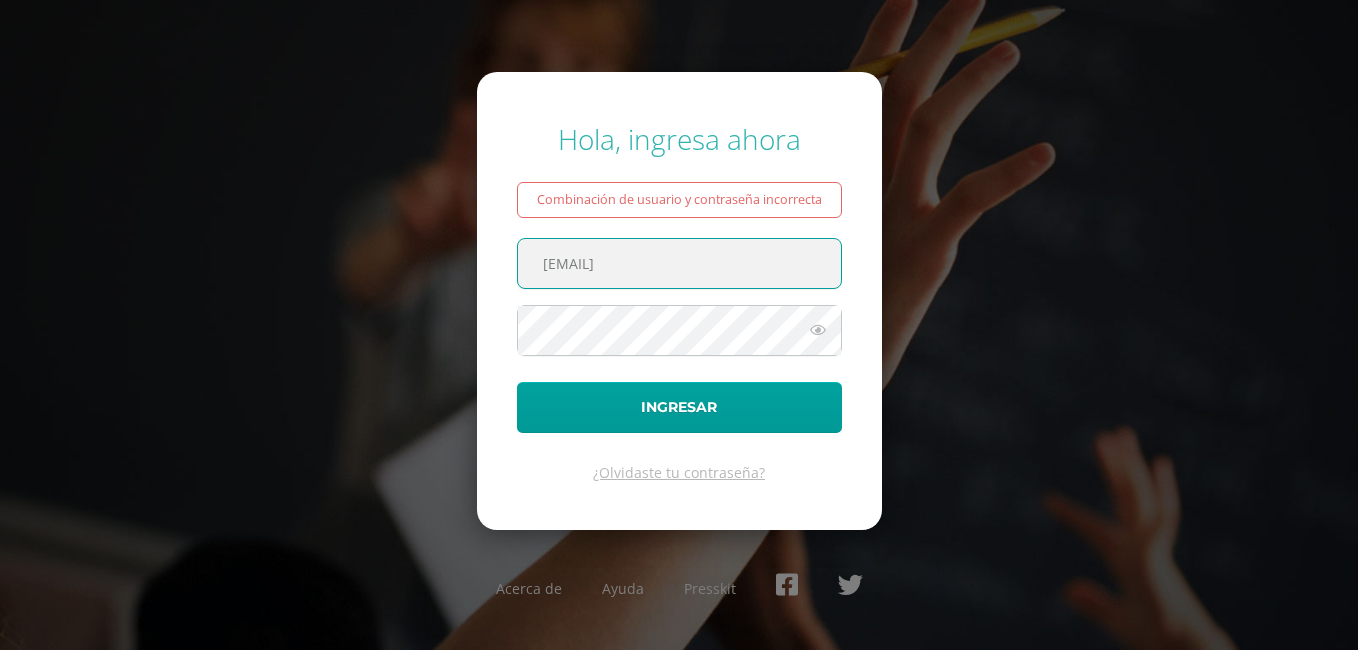type on "[EMAIL]" 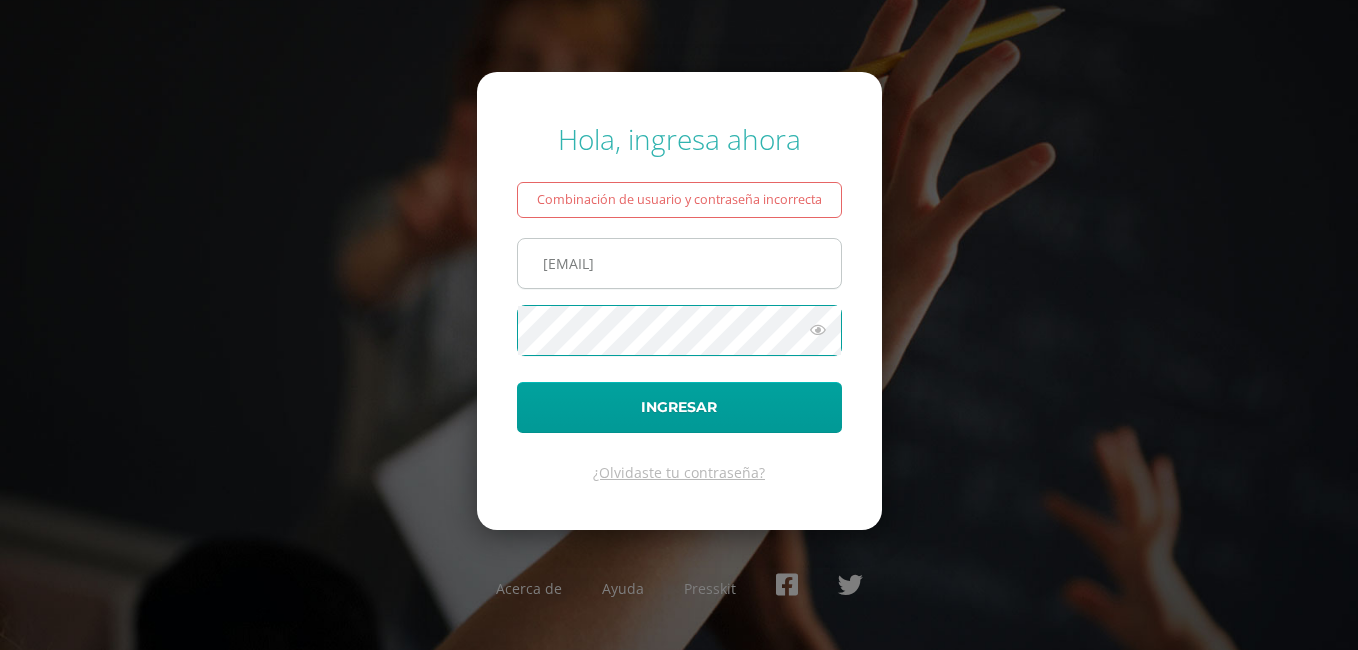 click on "Ingresar" at bounding box center [679, 407] 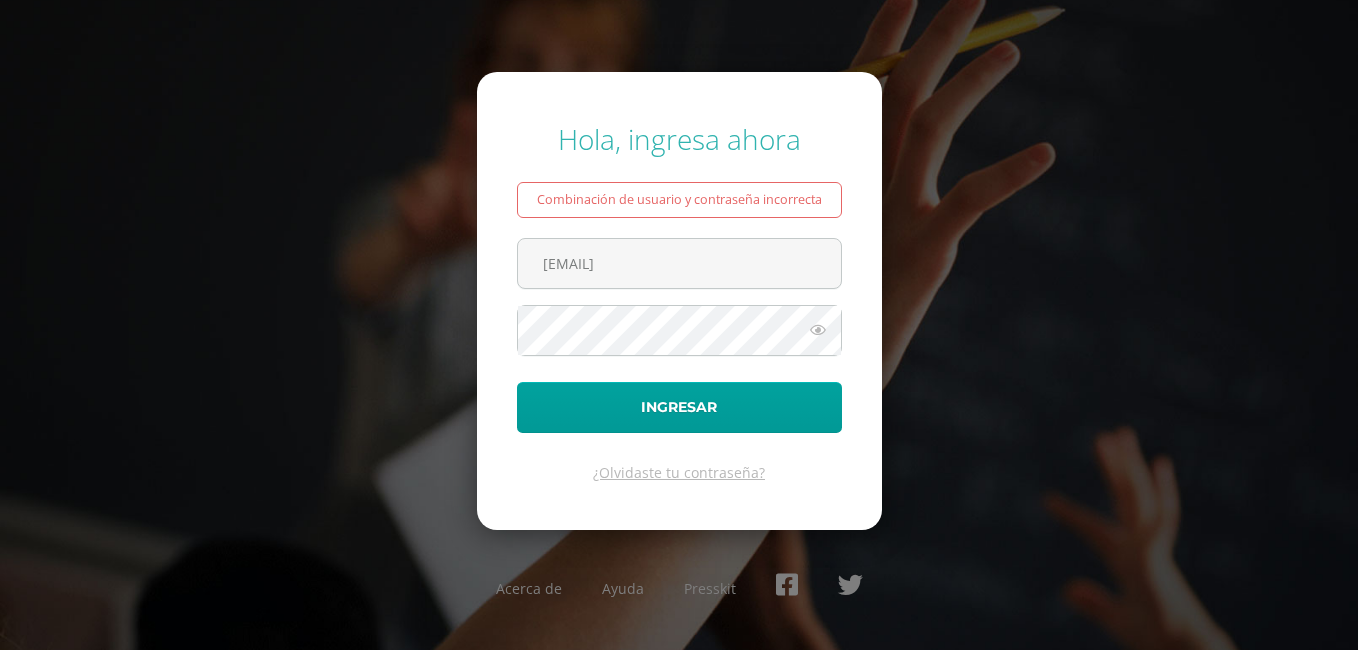 scroll, scrollTop: 0, scrollLeft: 0, axis: both 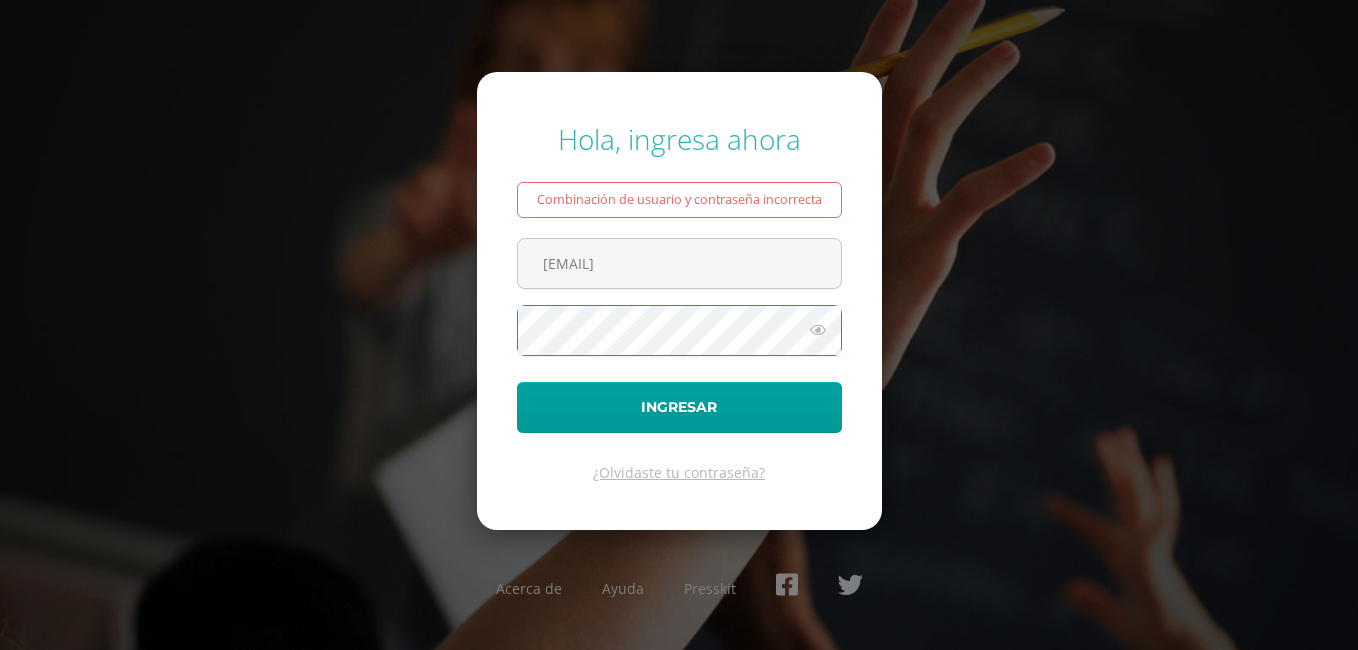 click at bounding box center [818, 330] 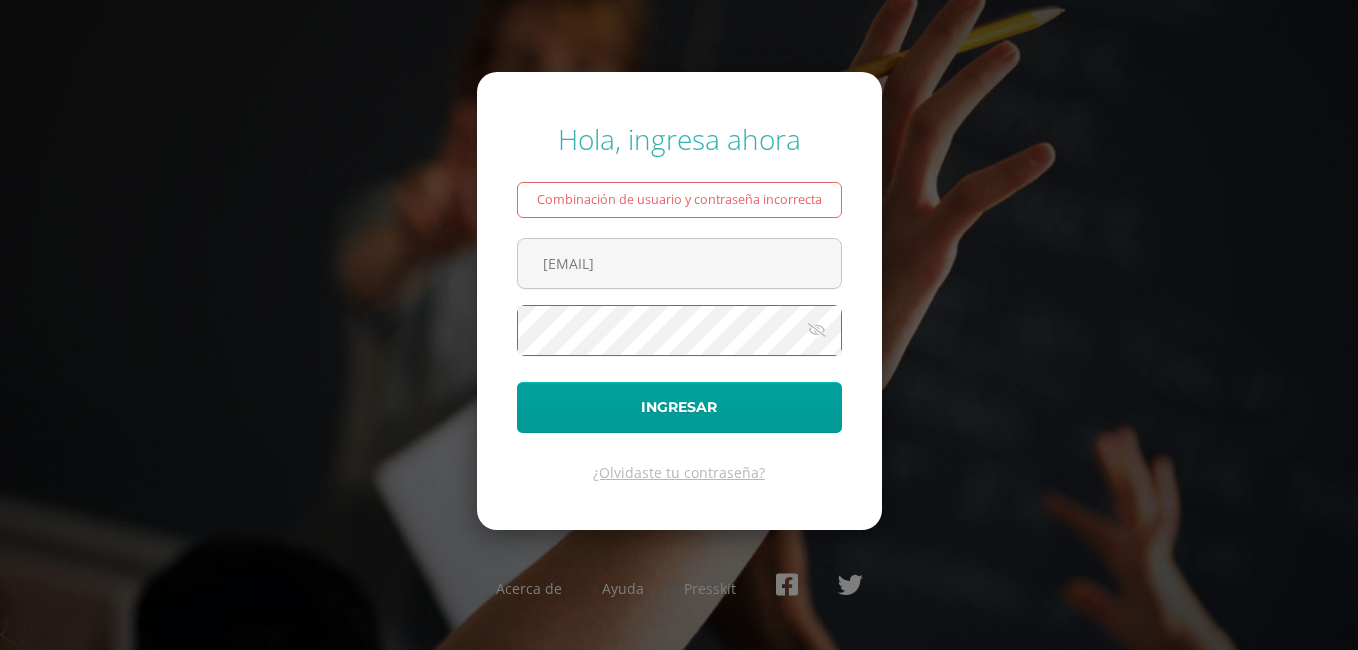 click at bounding box center (817, 330) 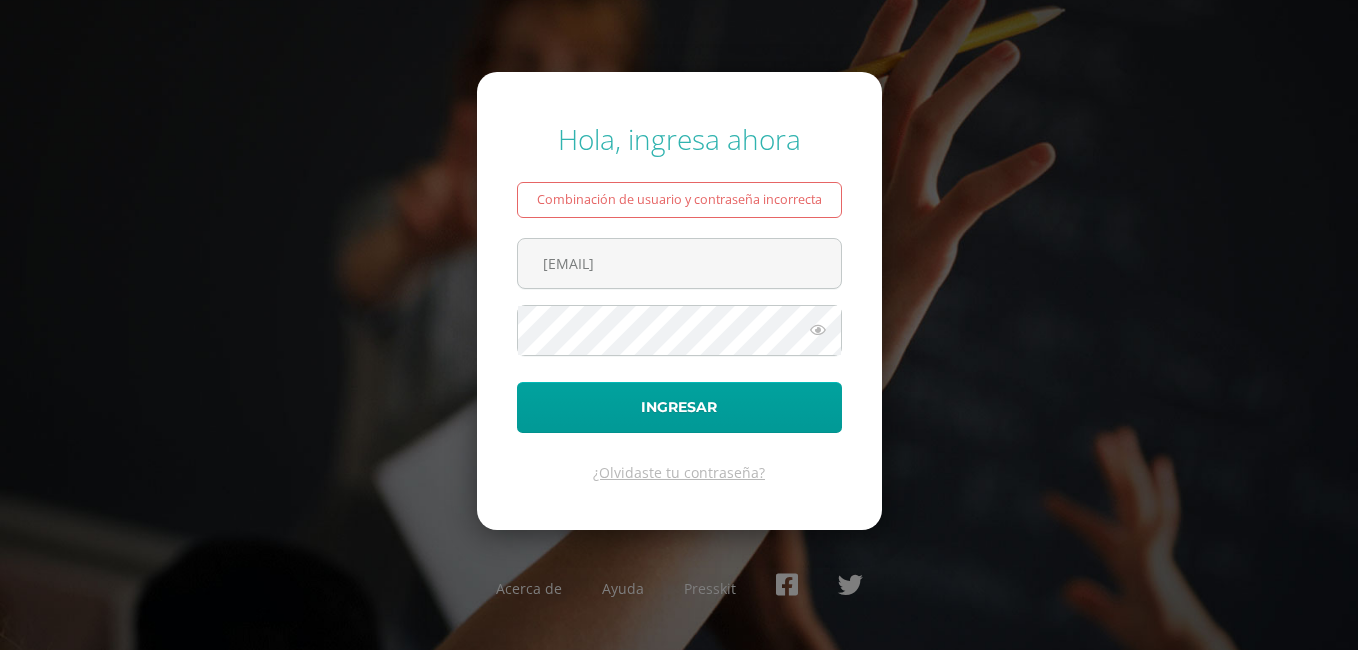 click at bounding box center [818, 330] 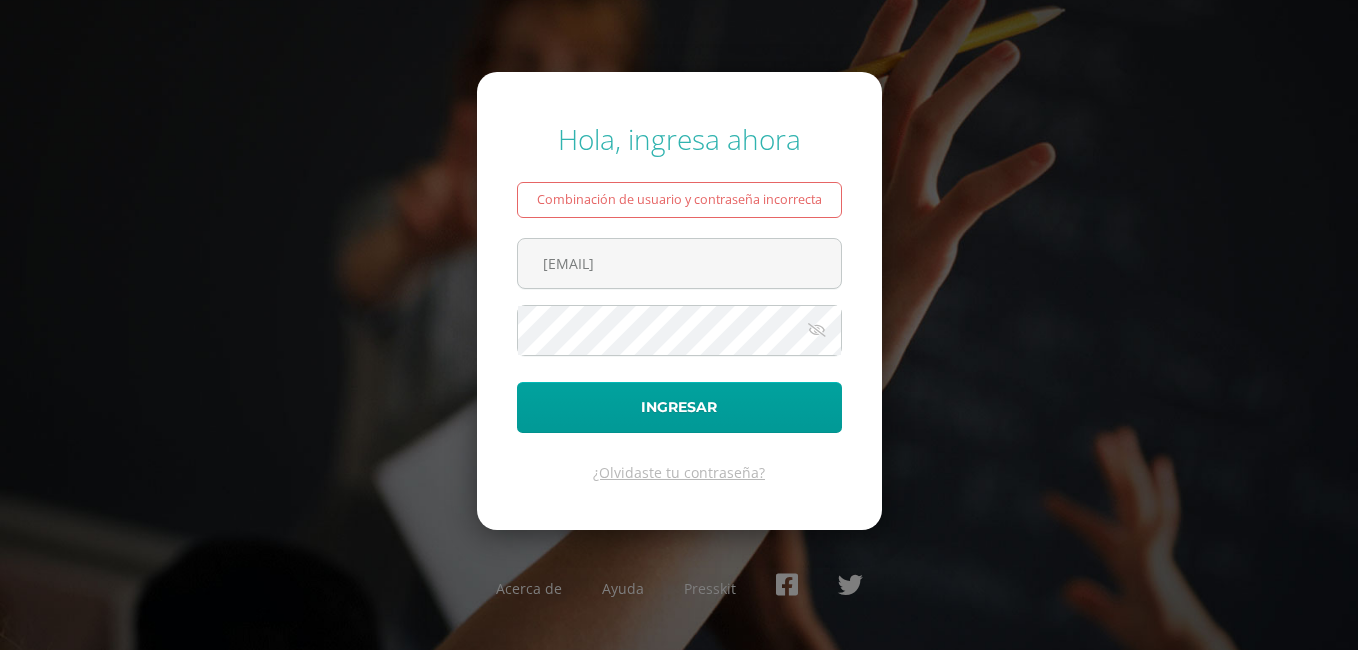 click at bounding box center [817, 330] 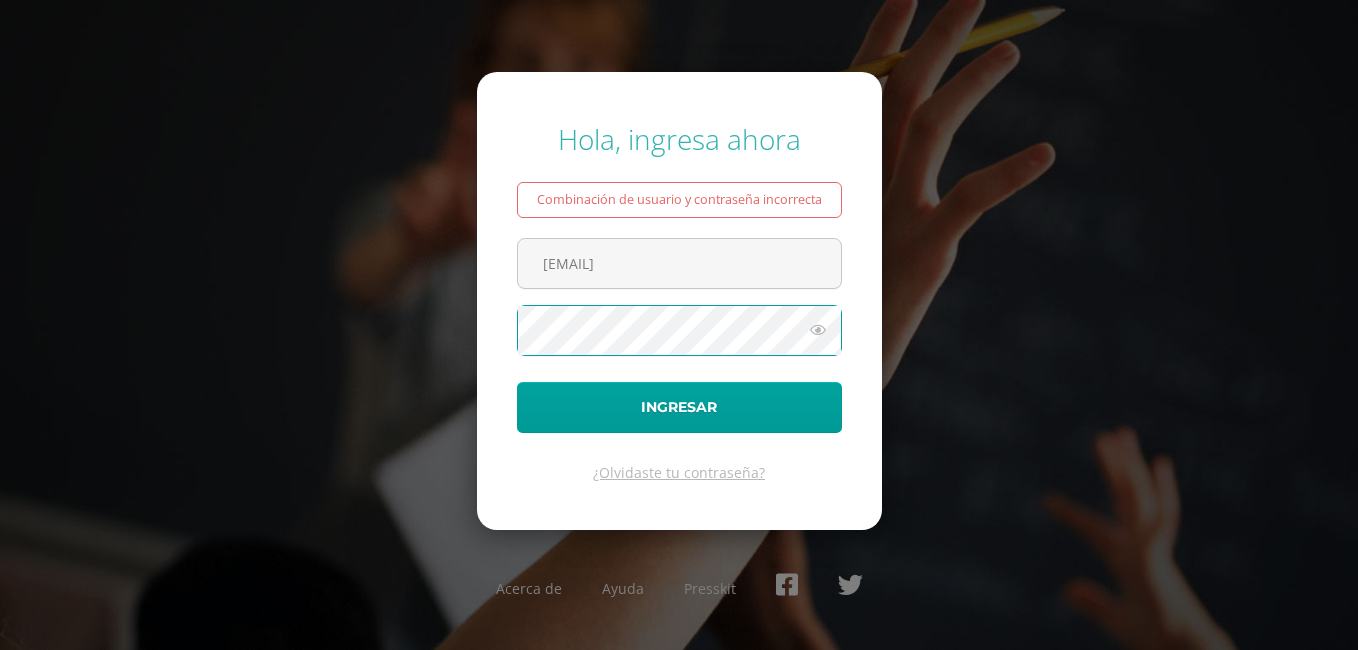click at bounding box center (818, 330) 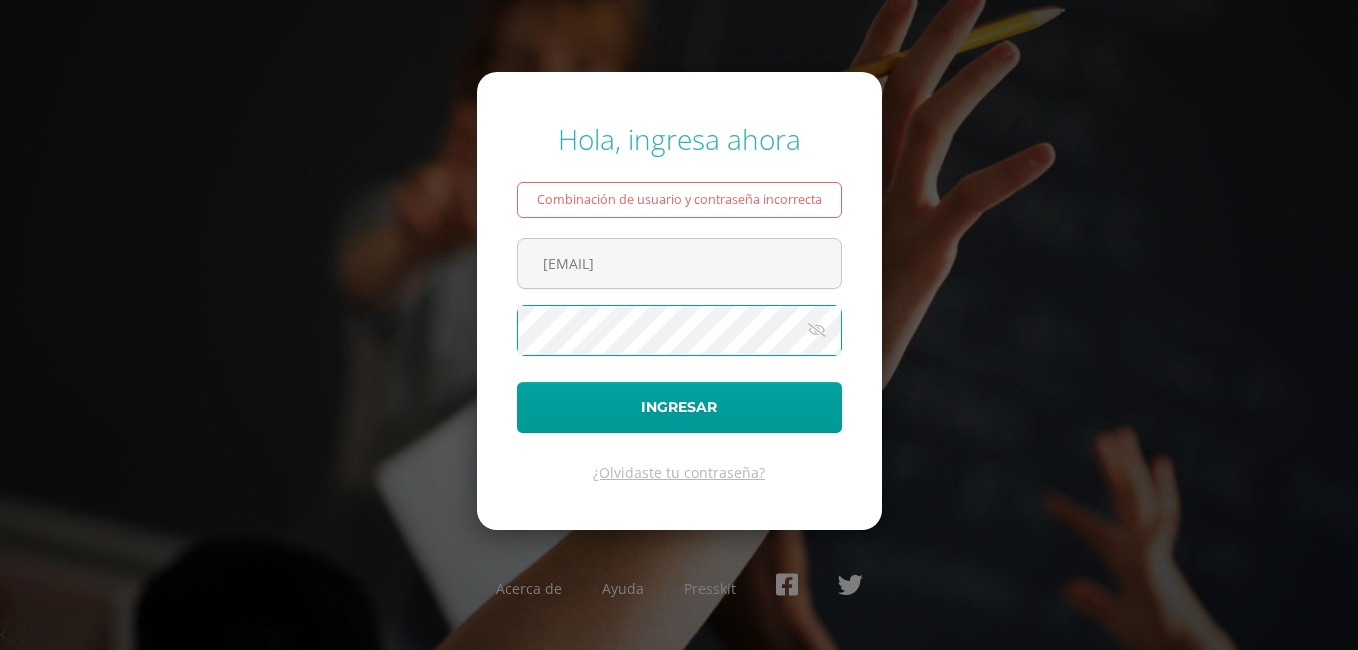 click on "Ingresar" at bounding box center [679, 407] 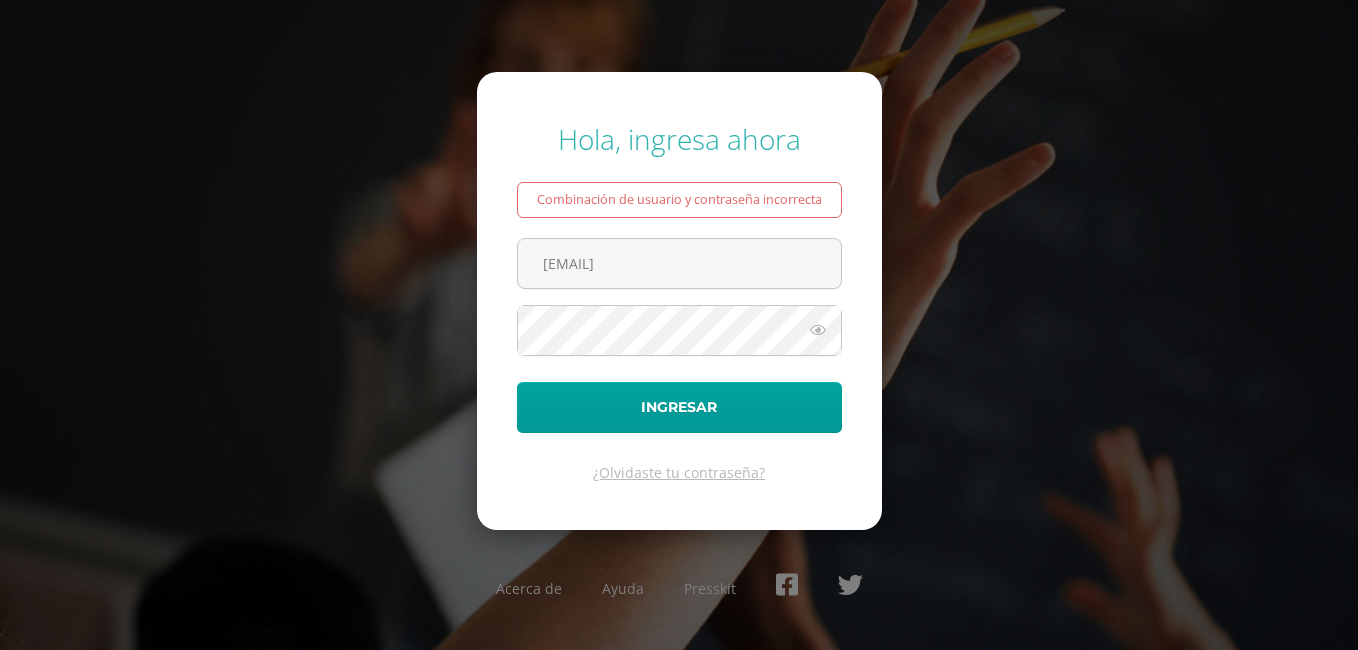scroll, scrollTop: 0, scrollLeft: 0, axis: both 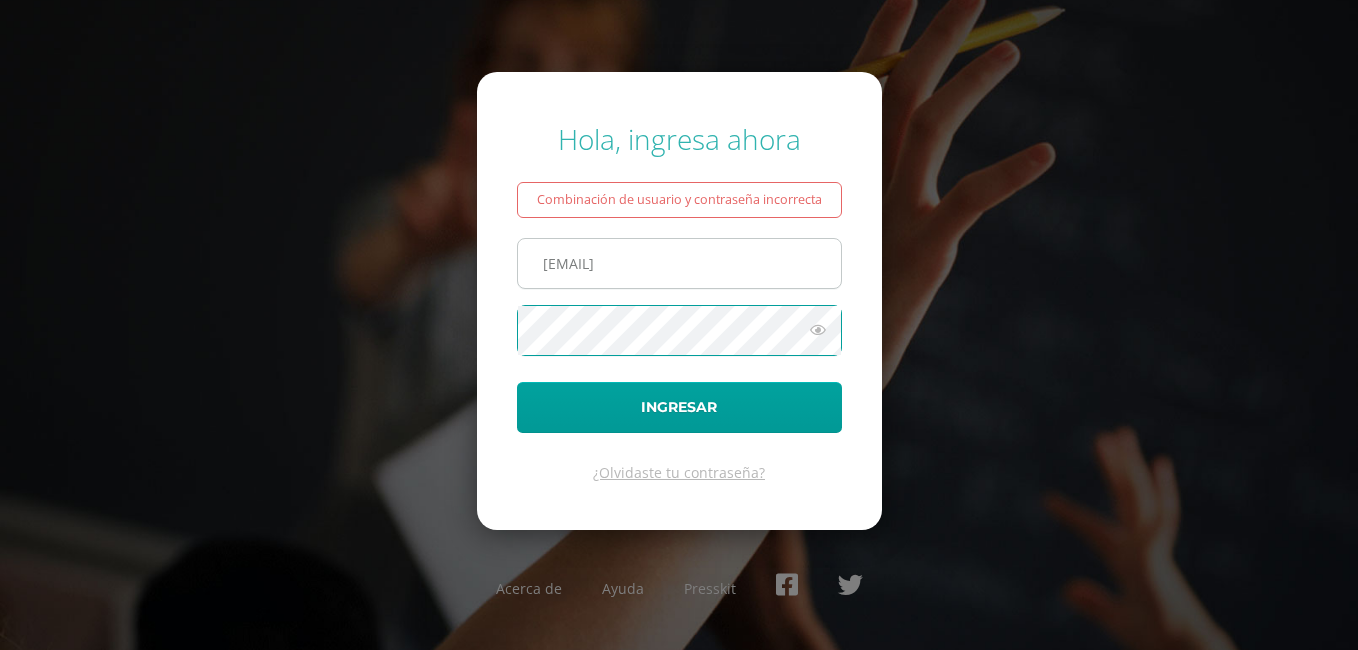 click on "[EMAIL]" at bounding box center (679, 263) 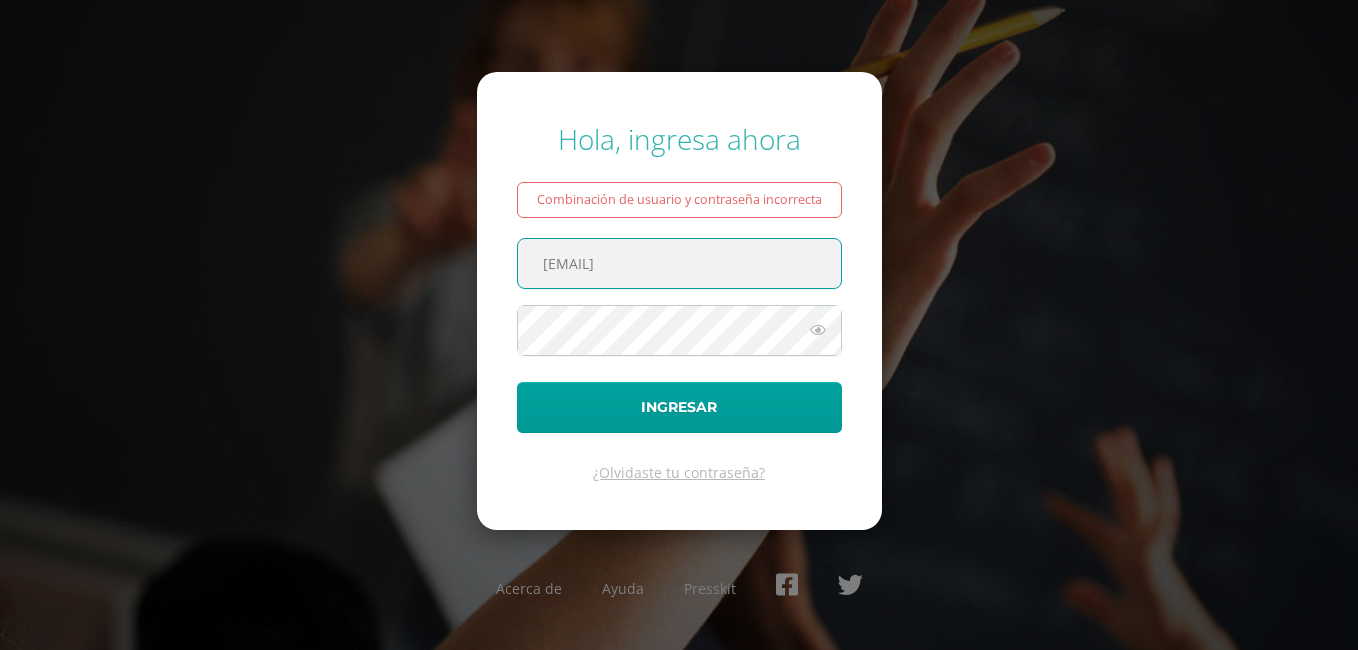 type on "[EMAIL]" 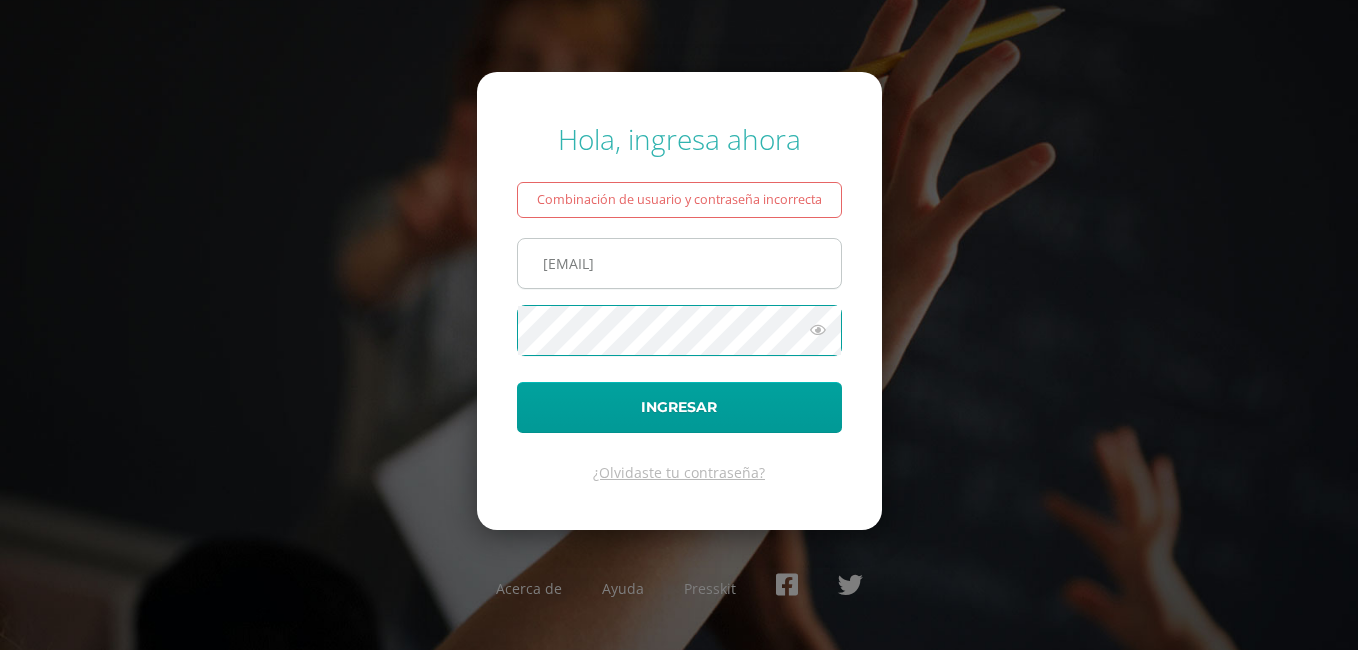 click on "Ingresar" at bounding box center [679, 407] 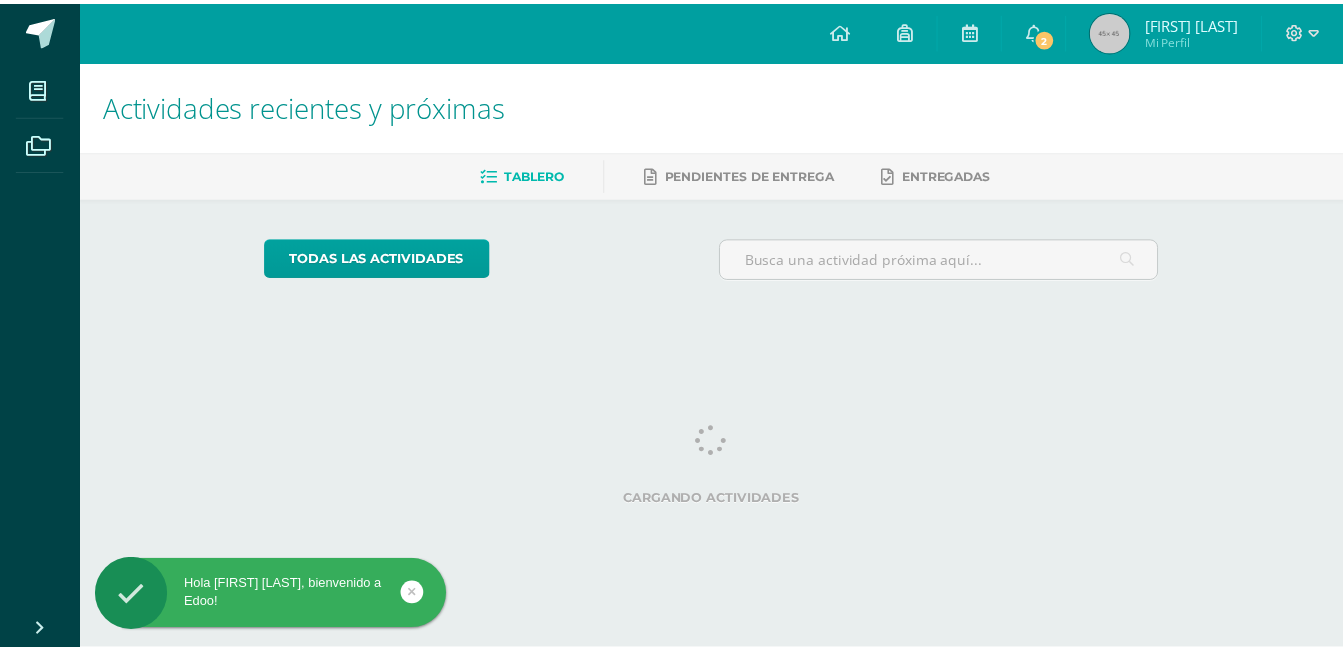 scroll, scrollTop: 0, scrollLeft: 0, axis: both 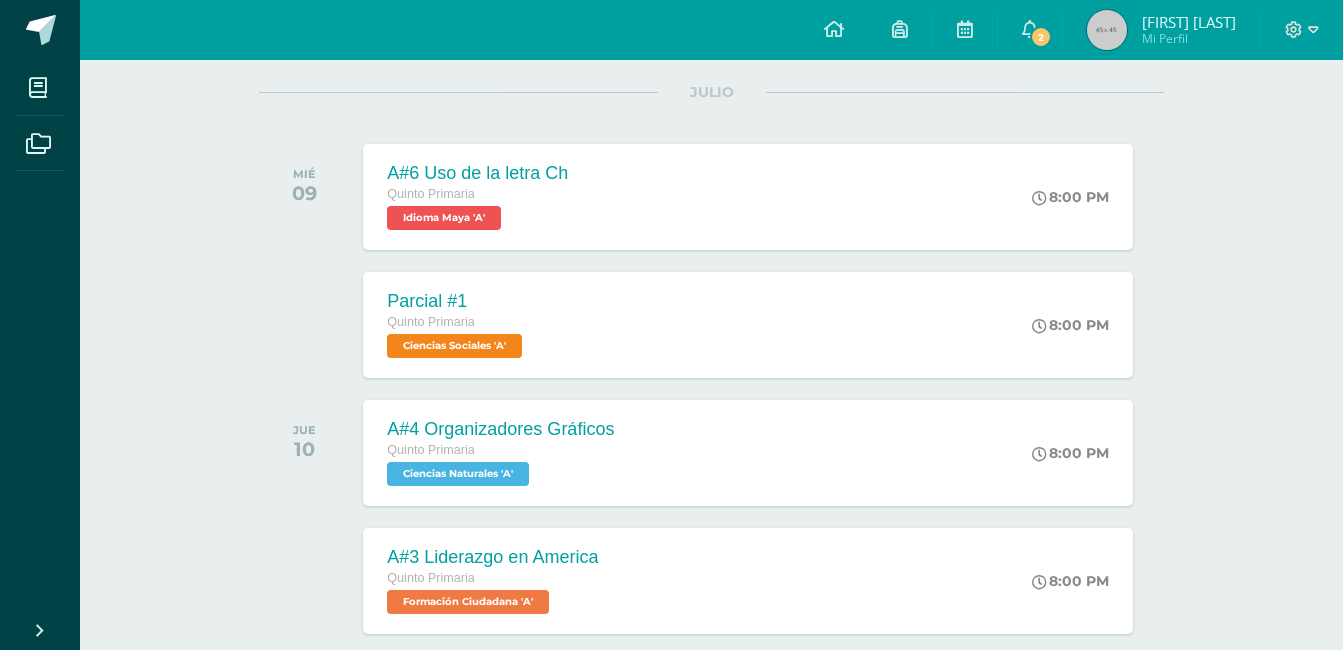 click on "[DAY]
[NUMBER]" at bounding box center [309, 453] 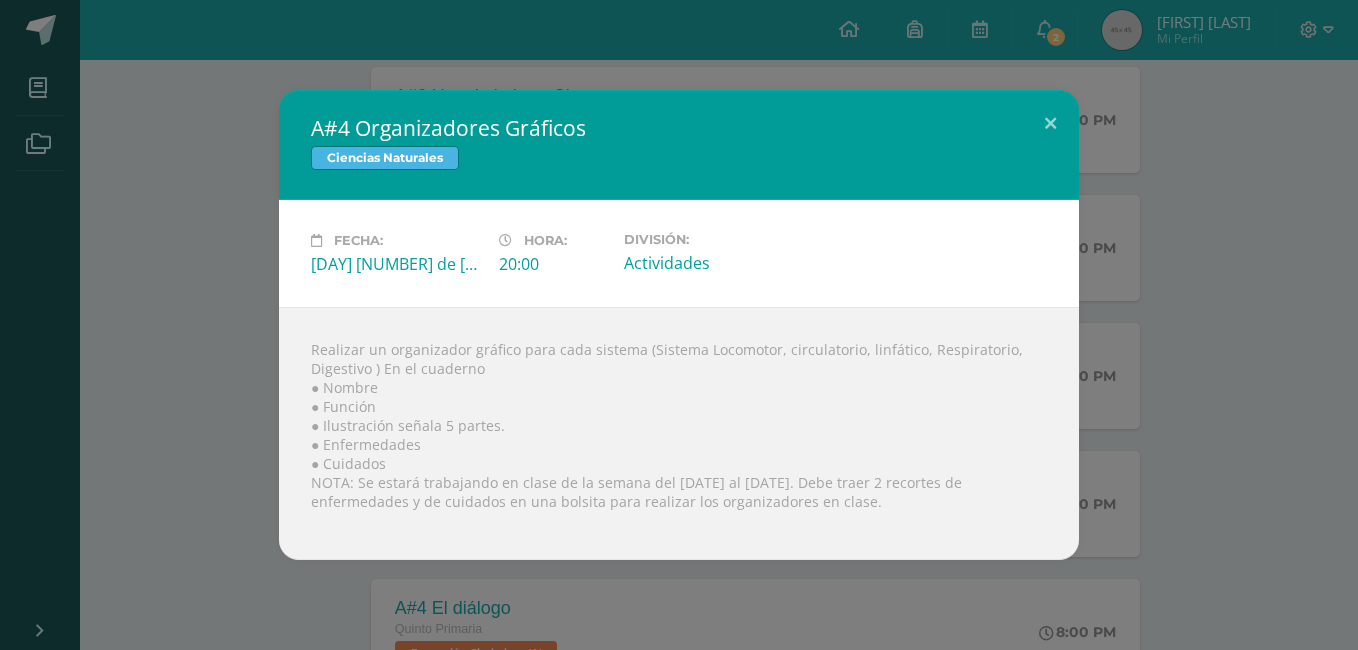 click on "A#4 Organizadores Gráficos
Ciencias Naturales
Fecha:
Jueves [NUMBER] de [MONTH]
Hora:
20:00
División:" at bounding box center [679, 325] 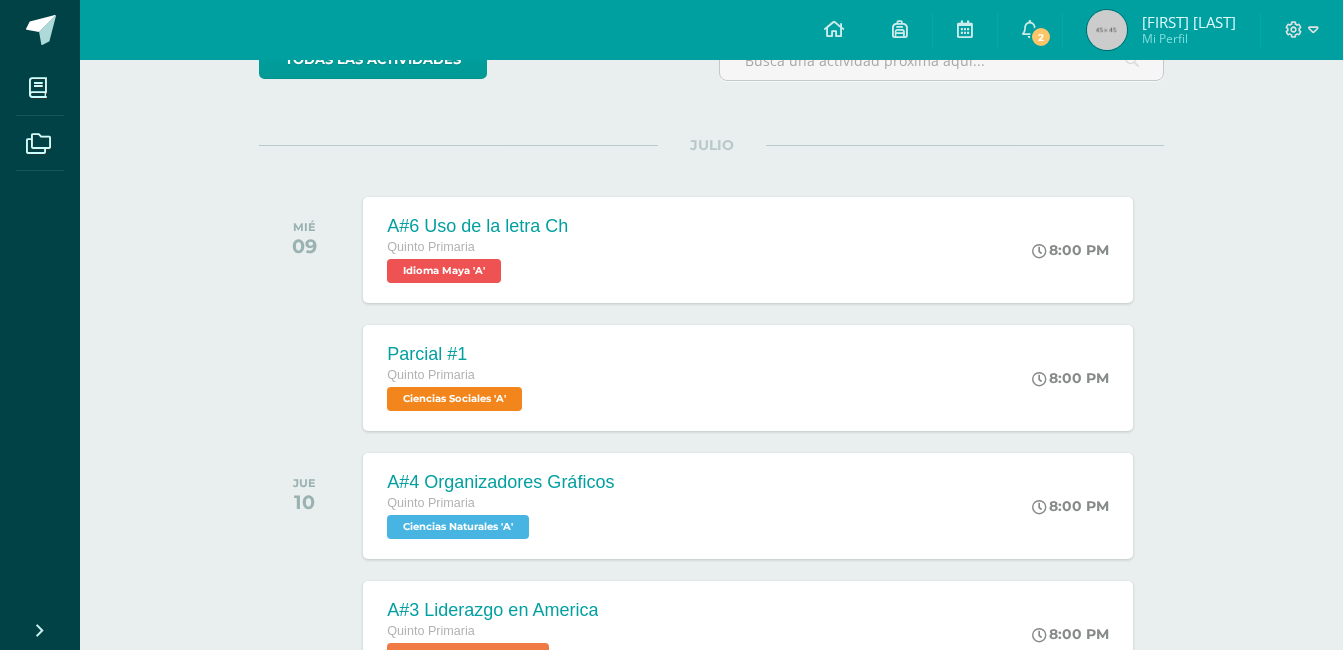 scroll, scrollTop: 0, scrollLeft: 0, axis: both 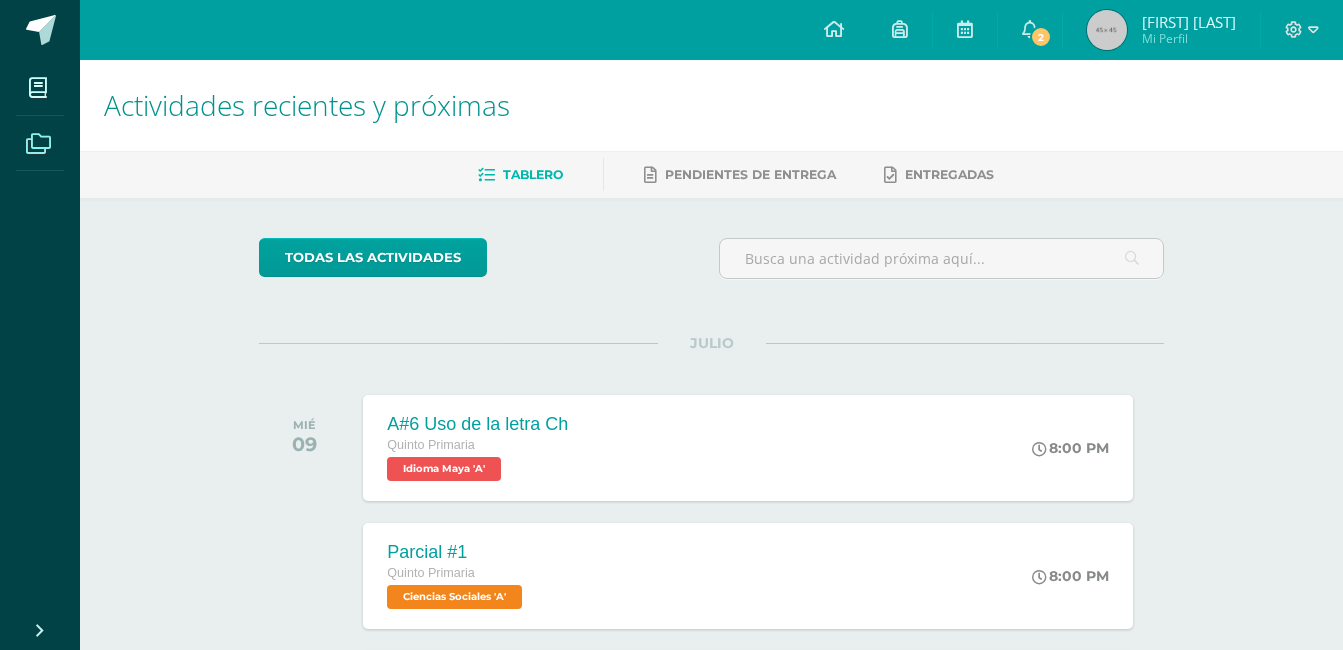 click at bounding box center (38, 142) 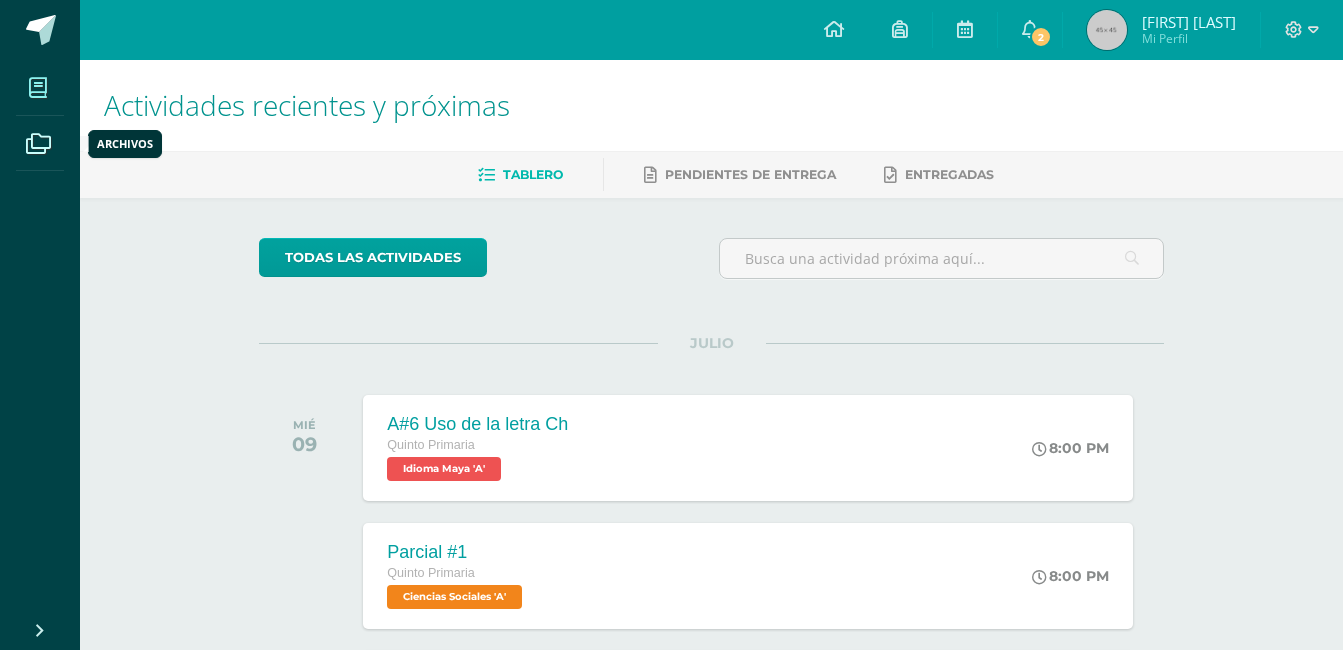 click at bounding box center (38, 87) 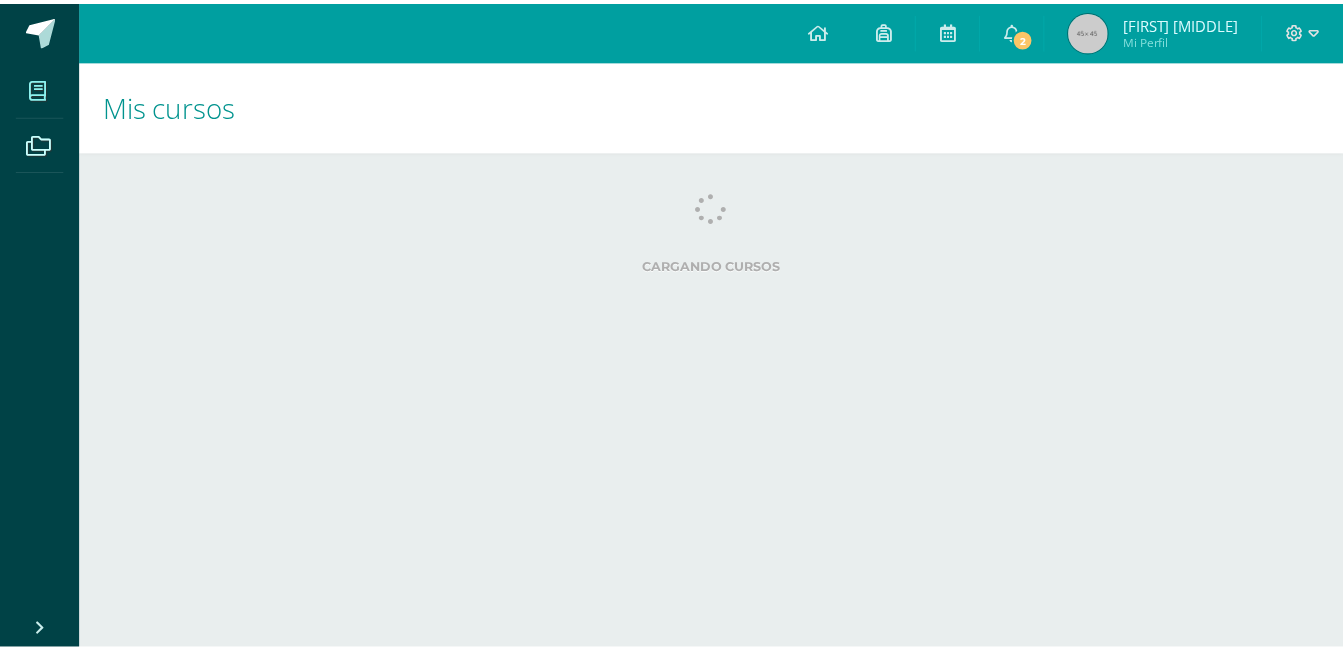 scroll, scrollTop: 0, scrollLeft: 0, axis: both 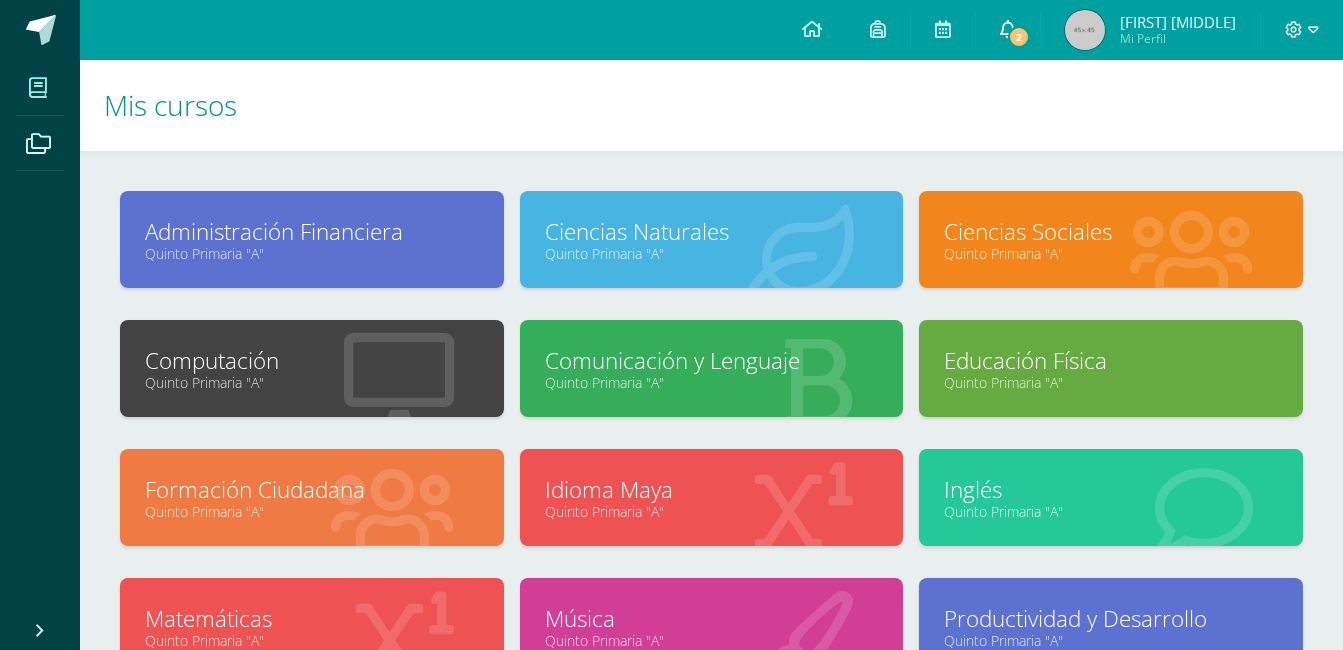 click on "2" at bounding box center [1019, 37] 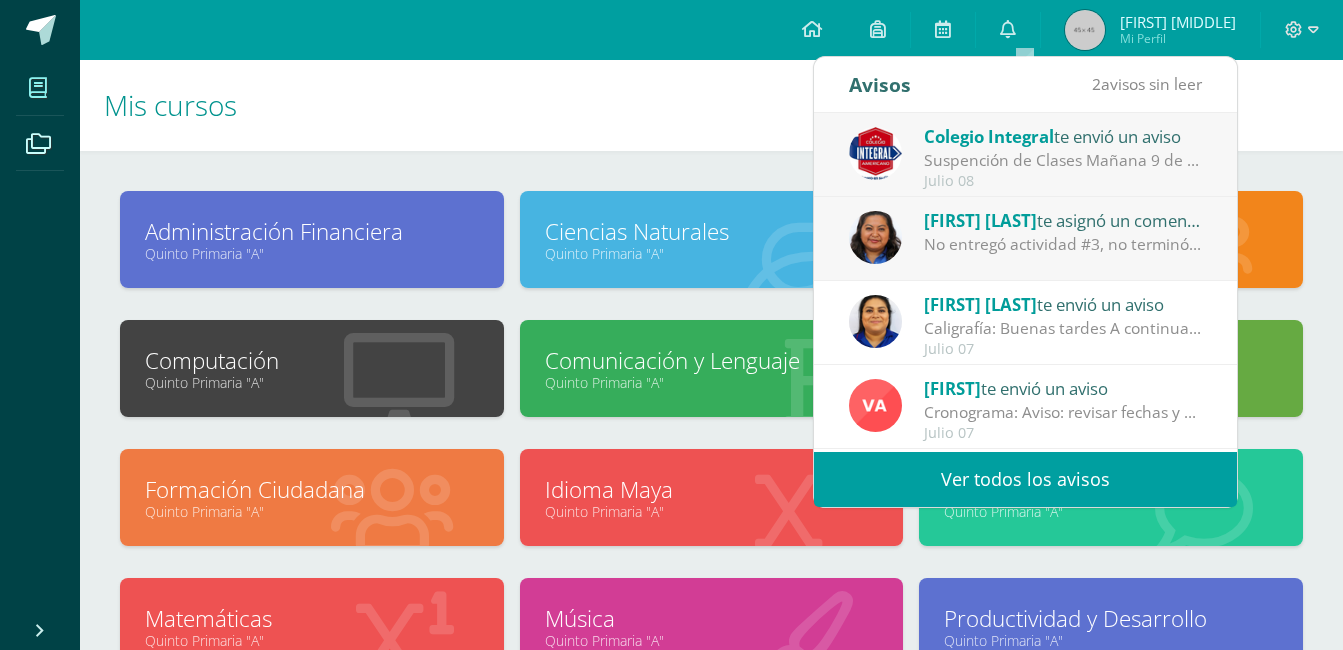 click on "[FIRST] [LAST]" at bounding box center (989, 136) 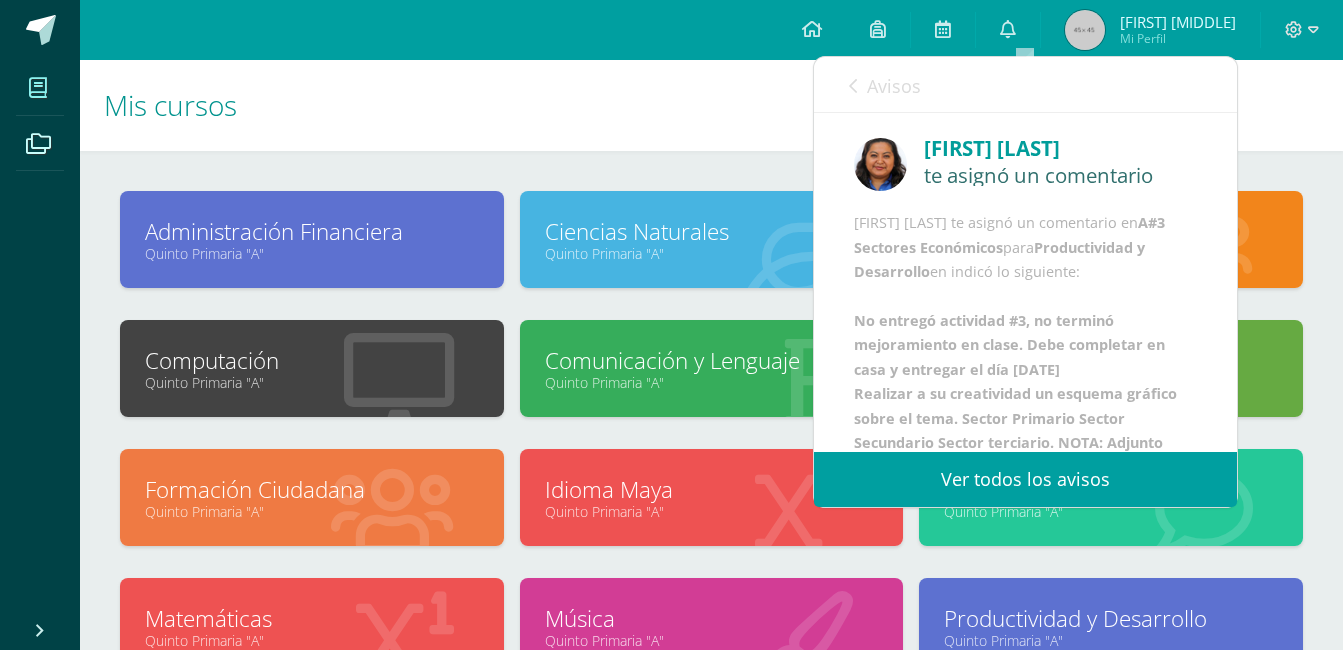 click on "Ver todos los avisos" at bounding box center (1025, 479) 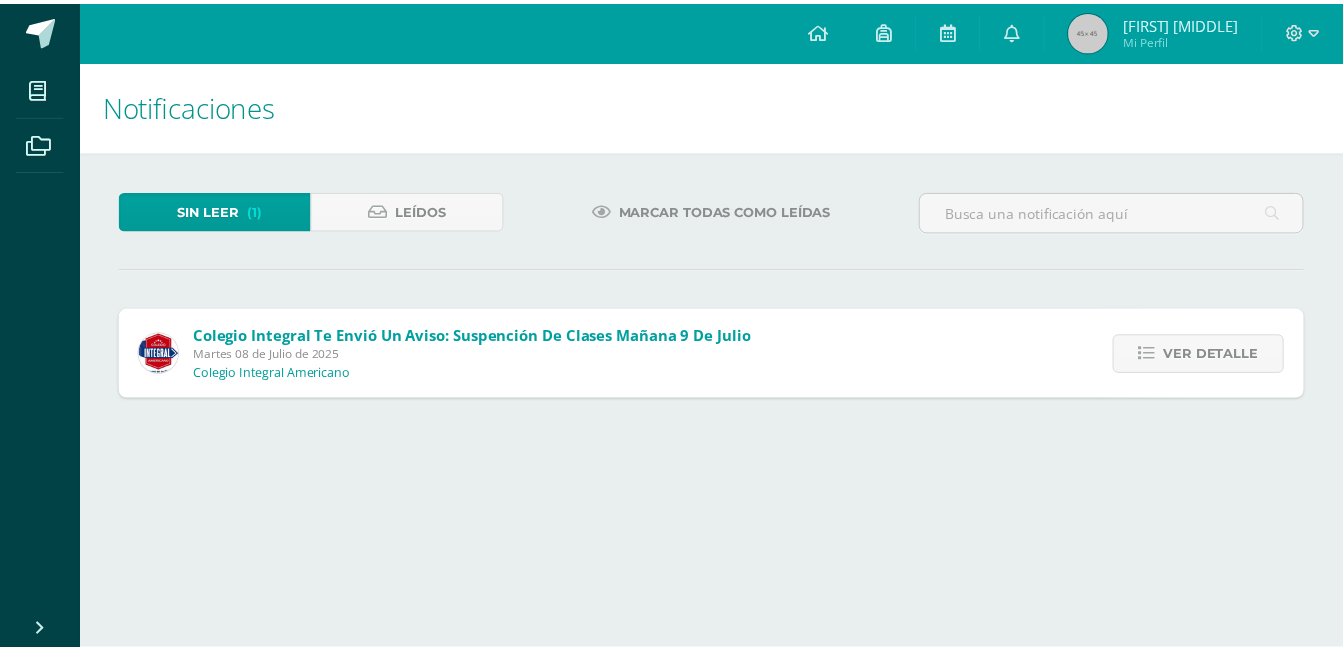 scroll, scrollTop: 0, scrollLeft: 0, axis: both 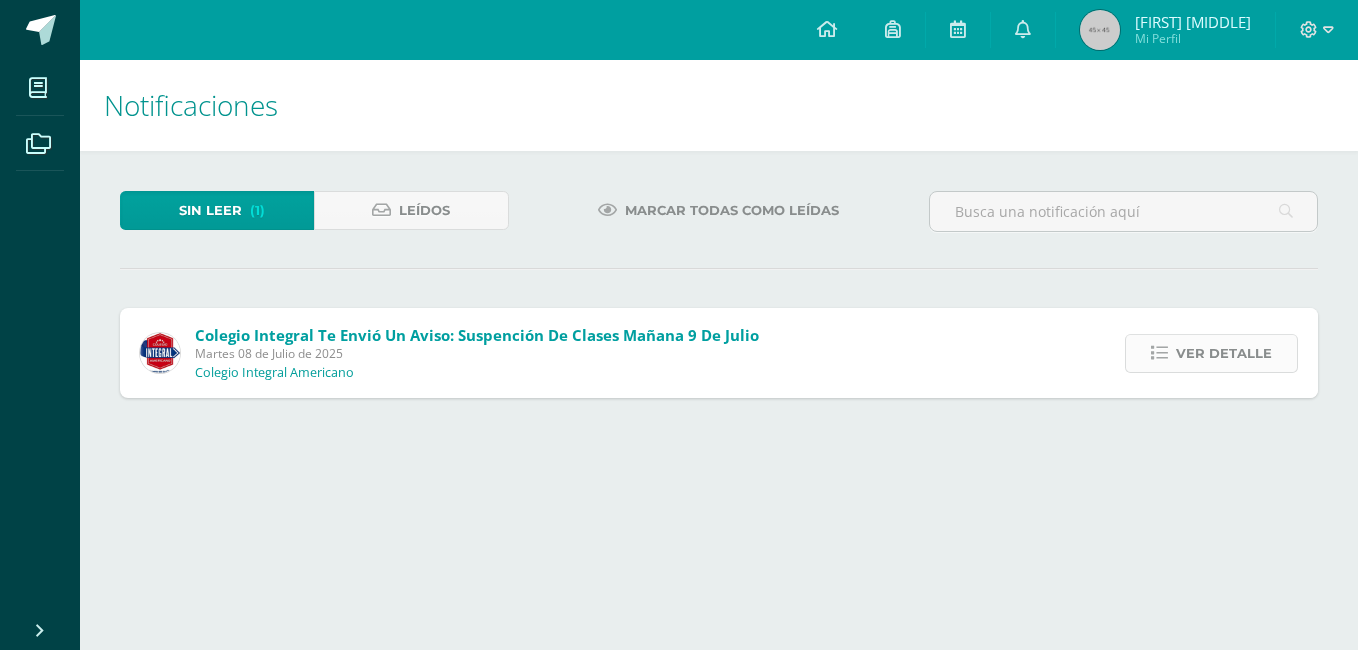click on "Ver detalle" at bounding box center (1224, 353) 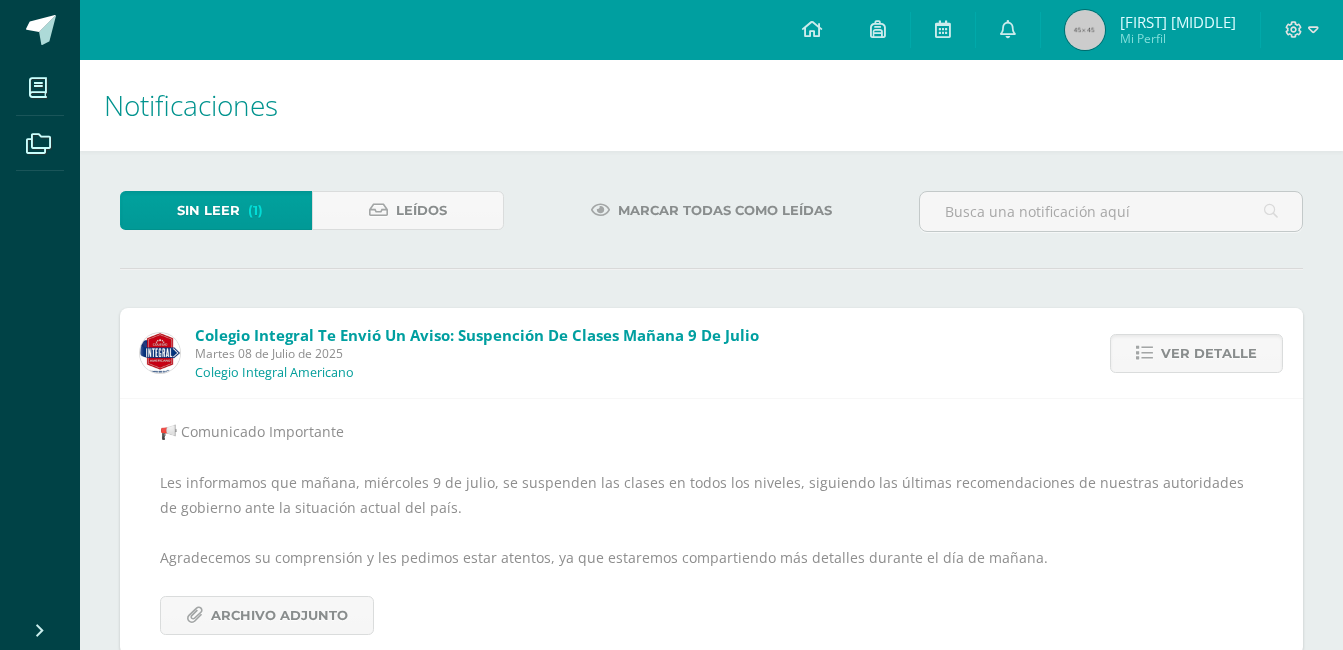 click on "Marcar todas como leídas" at bounding box center [711, 210] 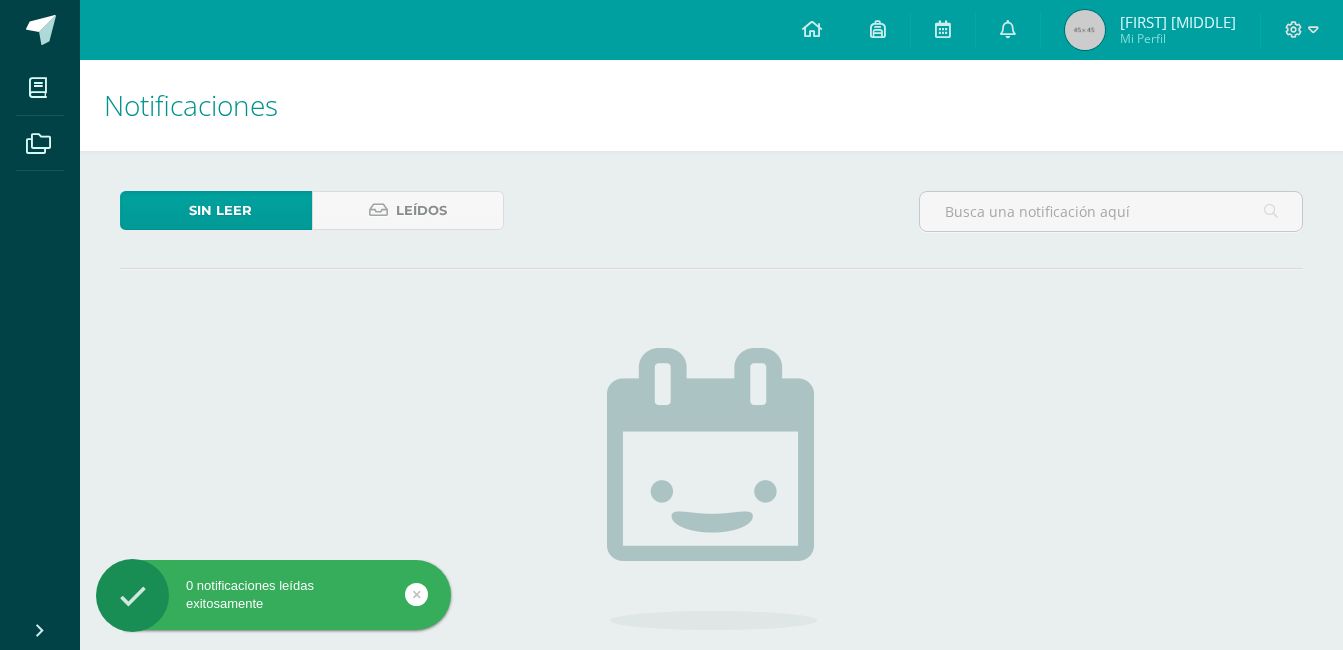 scroll, scrollTop: 0, scrollLeft: 0, axis: both 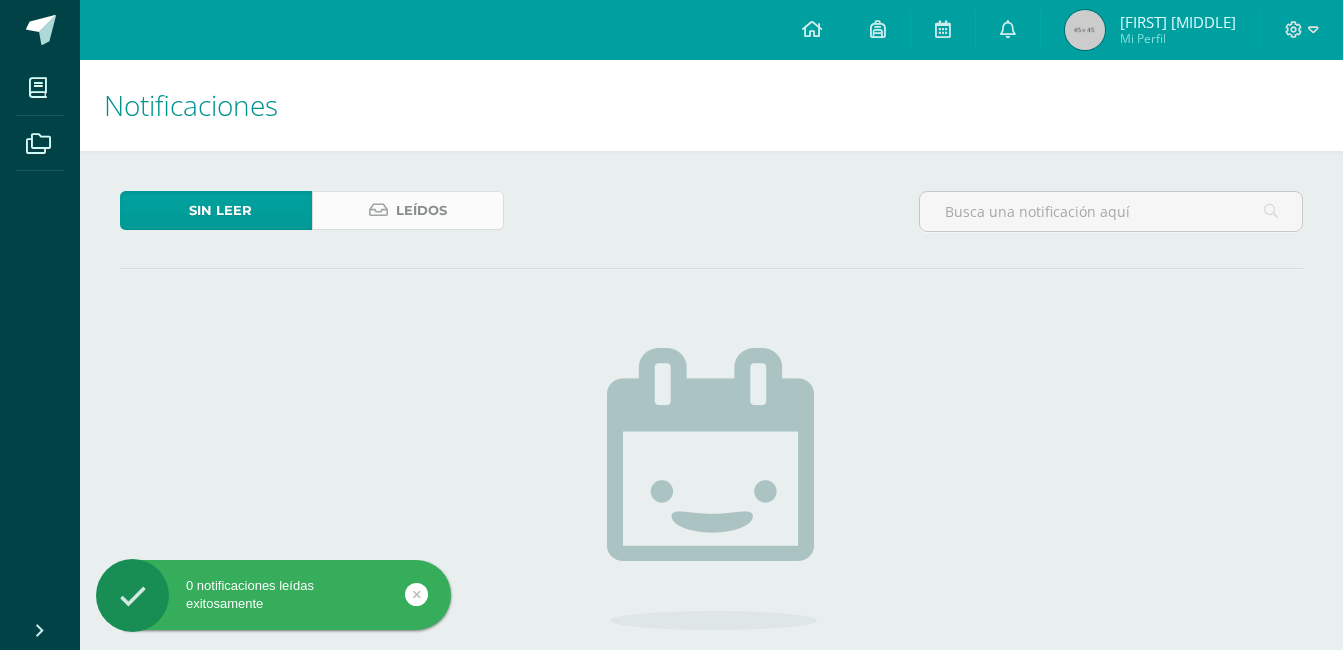 click on "Leídos" at bounding box center [421, 210] 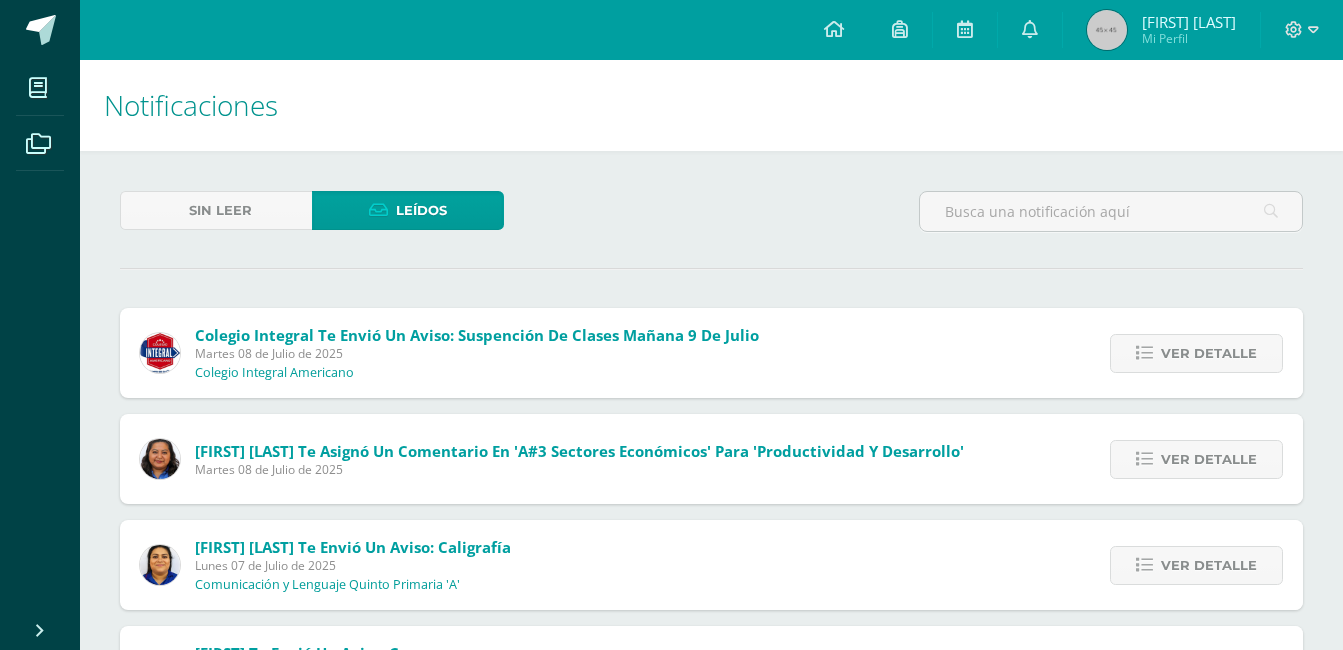 scroll, scrollTop: 0, scrollLeft: 0, axis: both 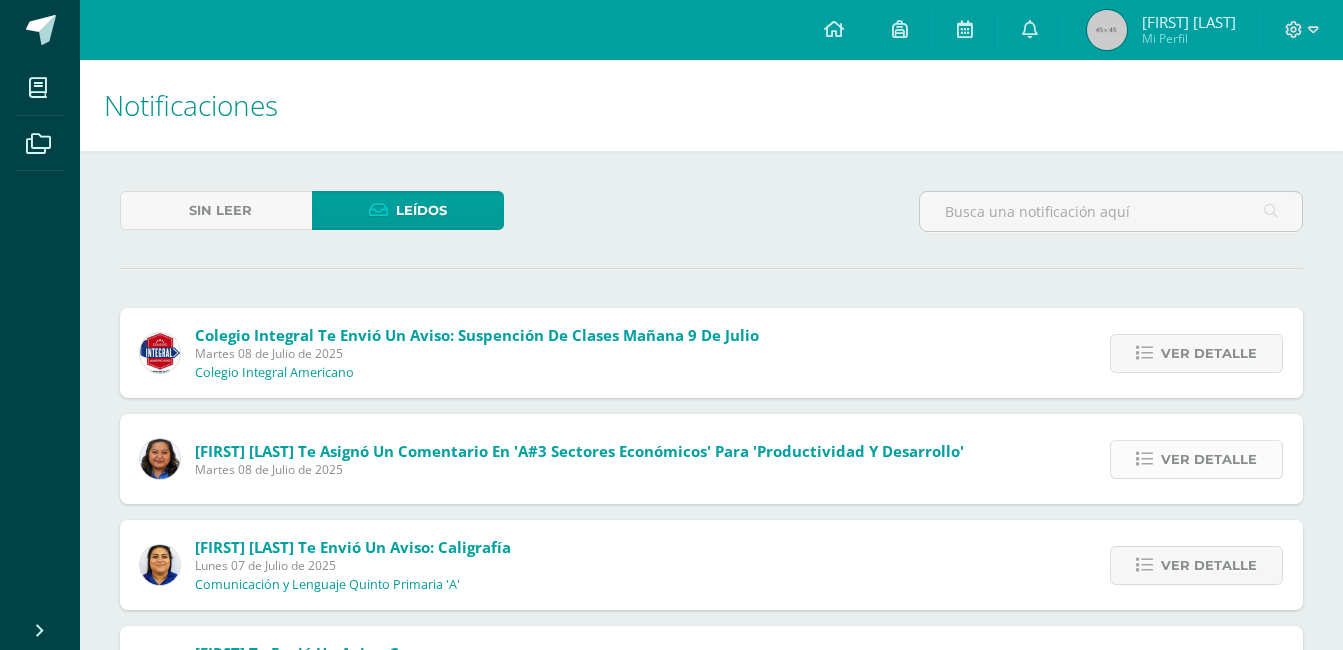 click on "Ver detalle" at bounding box center (1209, 353) 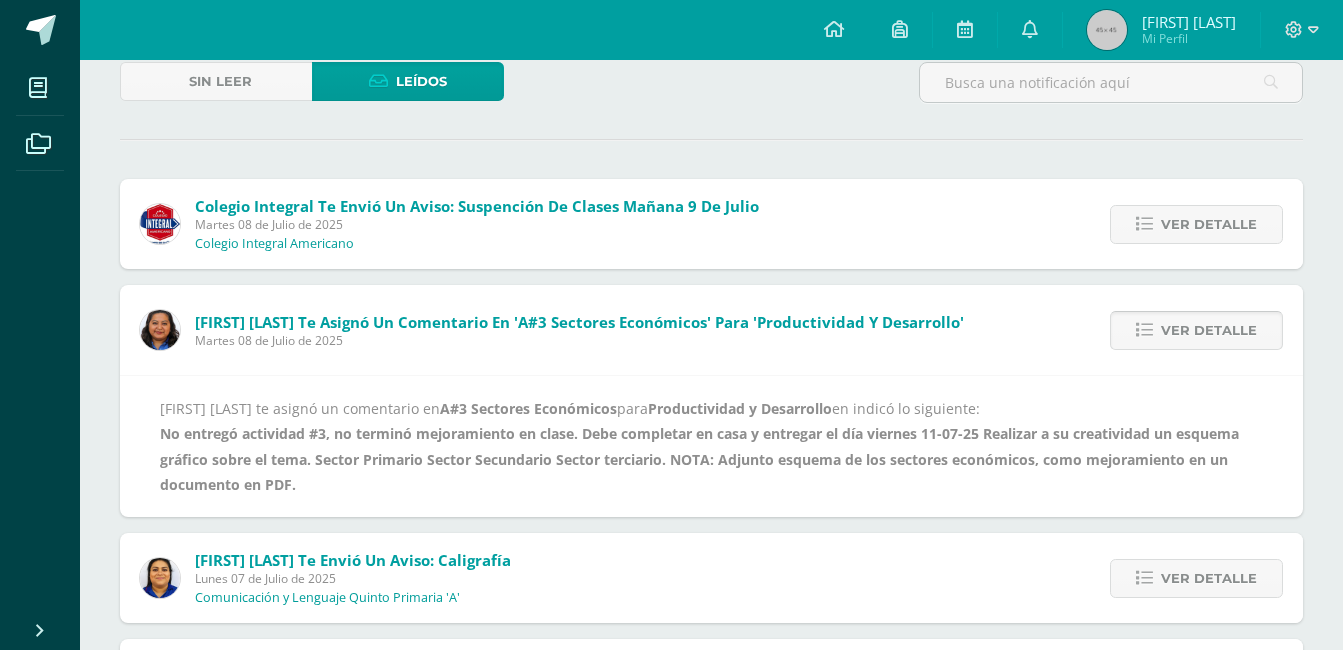 scroll, scrollTop: 130, scrollLeft: 0, axis: vertical 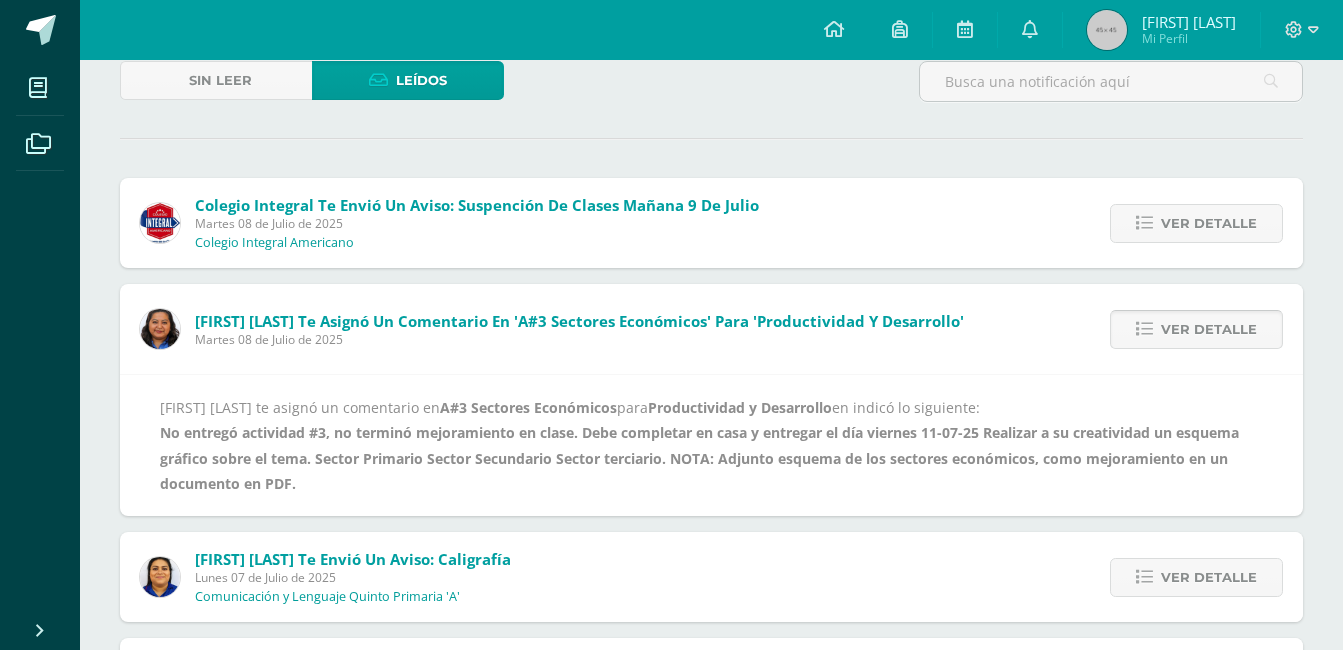 click on "Ver detalle" at bounding box center [1209, 329] 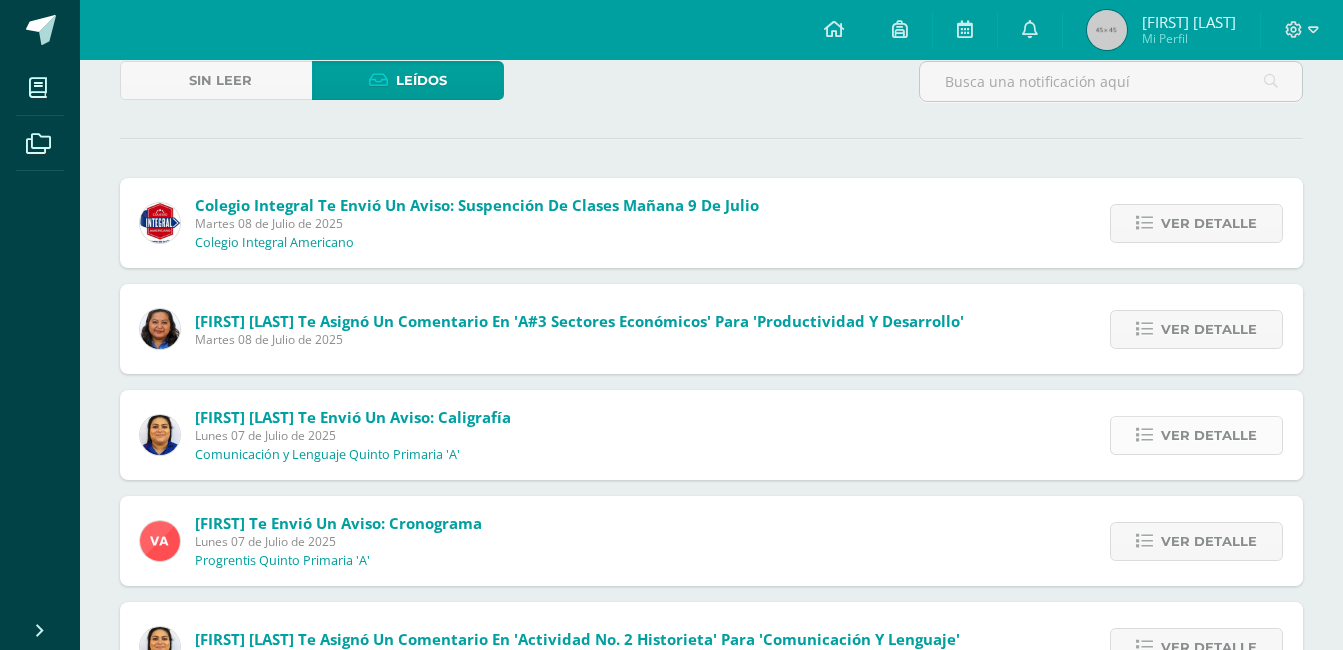 click on "Ver detalle" at bounding box center [1209, 223] 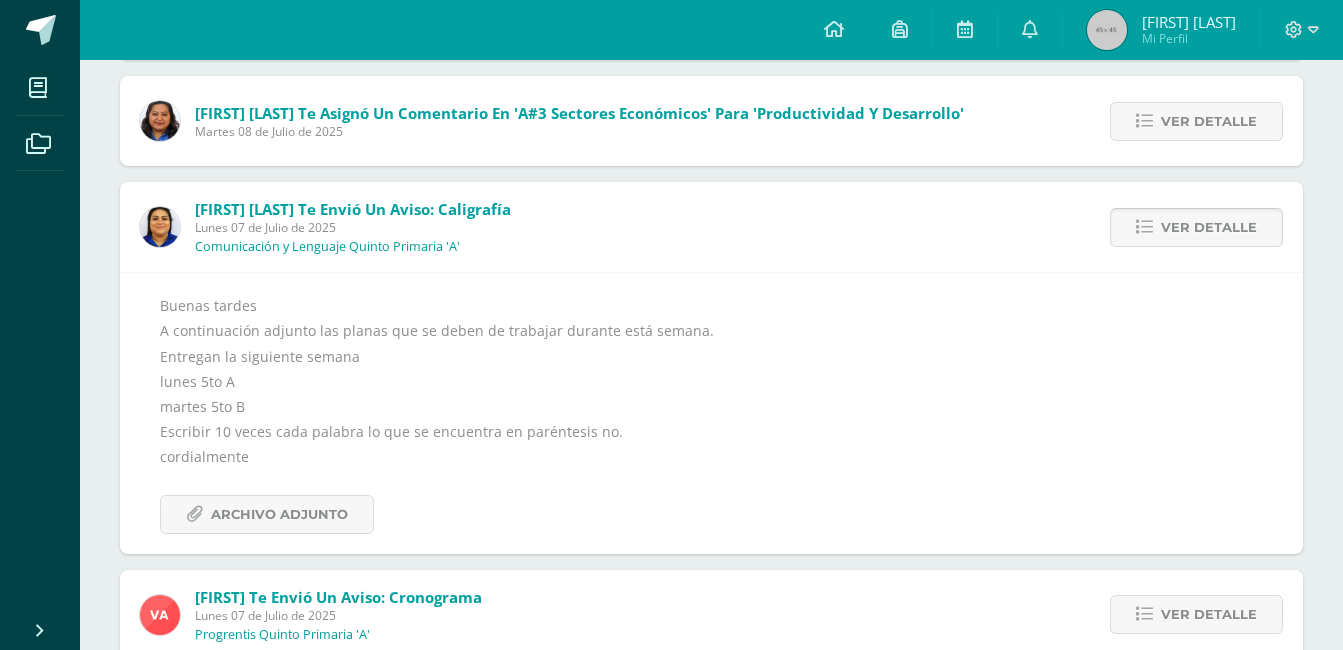 scroll, scrollTop: 339, scrollLeft: 0, axis: vertical 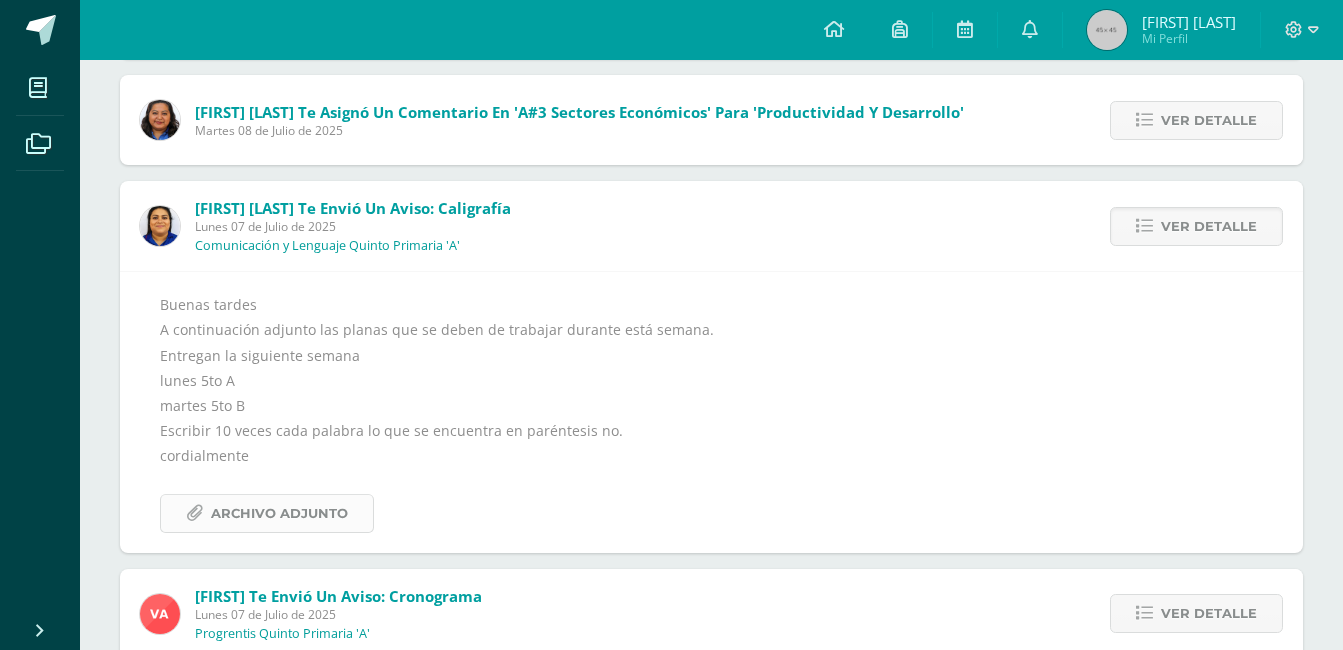 click on "Archivo Adjunto" at bounding box center (279, 513) 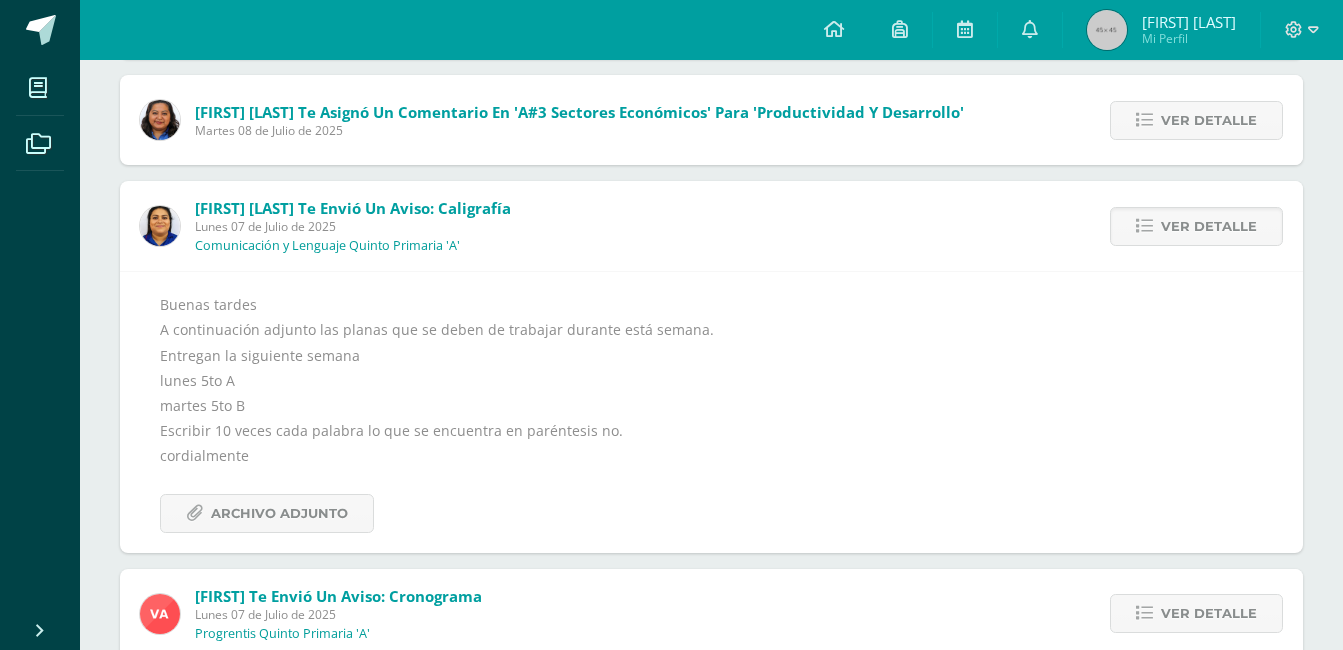 click on "Martes 08 de Julio de 2025" at bounding box center [477, 14] 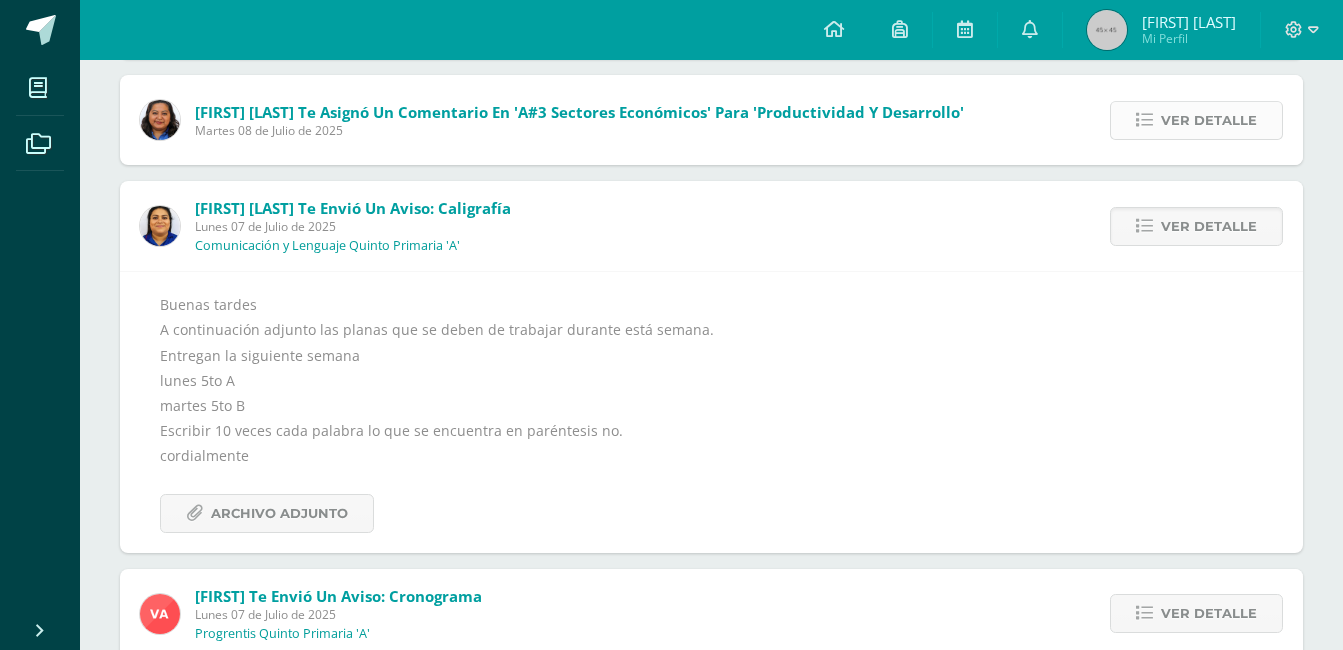 click on "Ver detalle" at bounding box center (1209, 14) 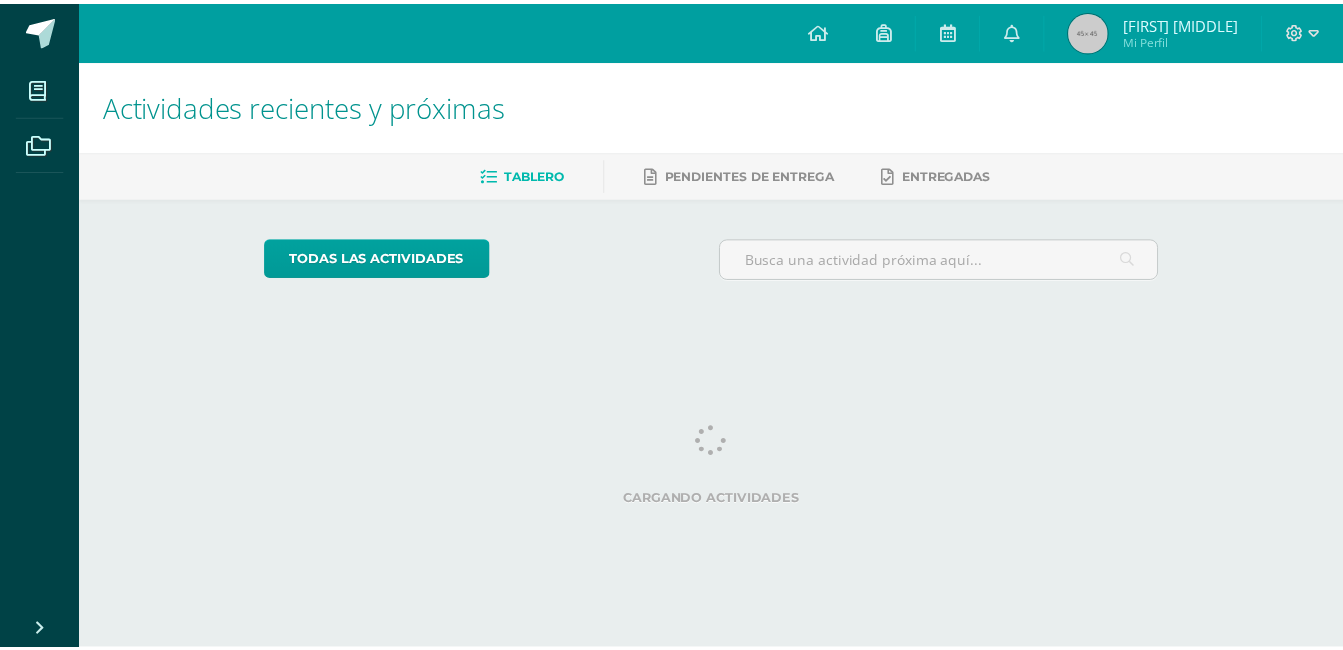 scroll, scrollTop: 0, scrollLeft: 0, axis: both 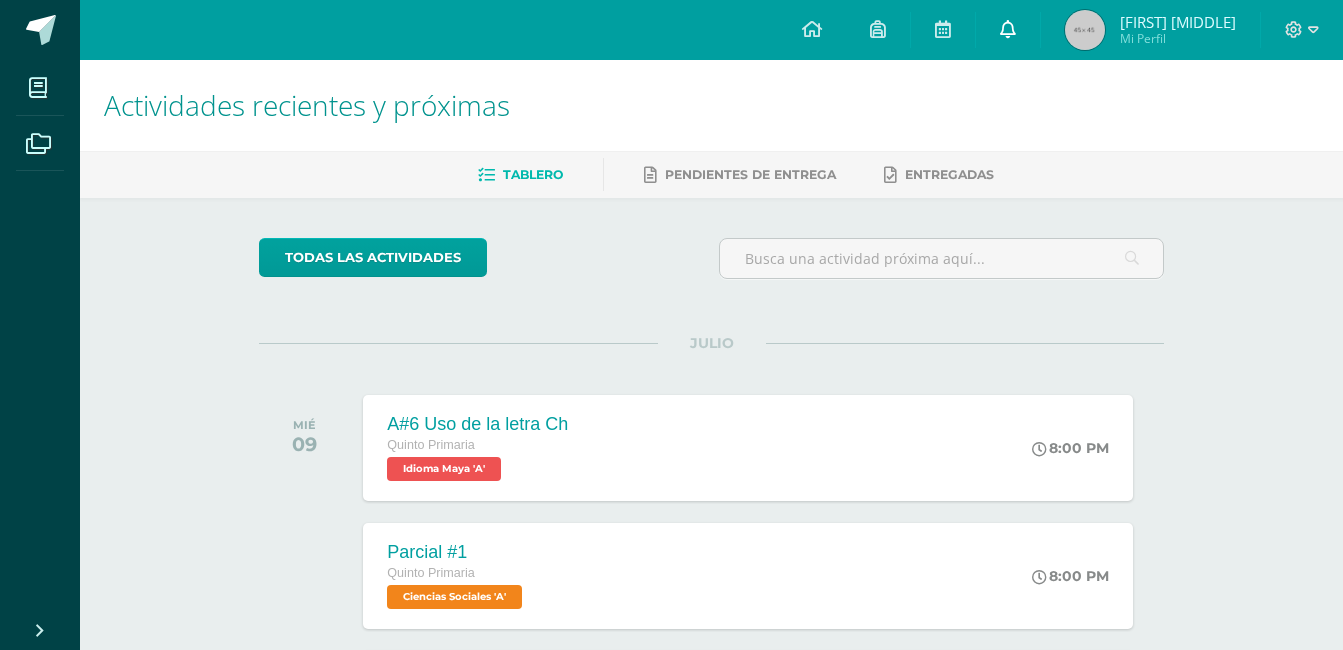 click at bounding box center [1008, 30] 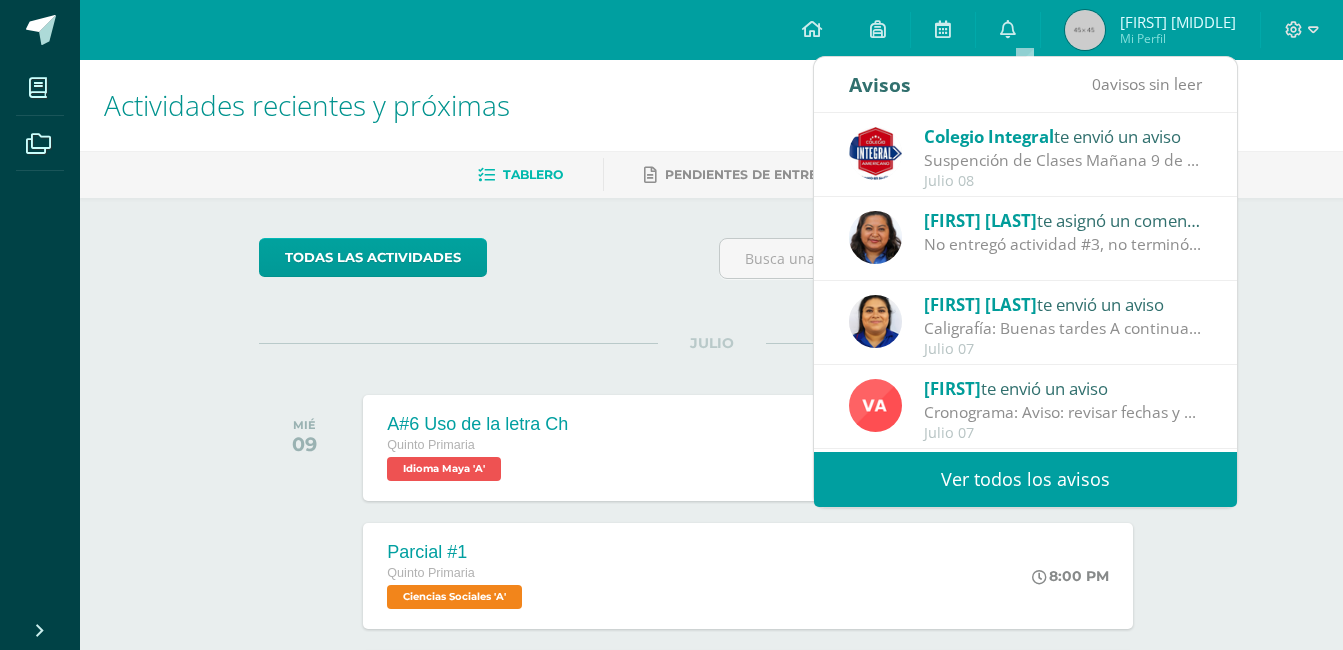 click on "Ver todos los avisos" at bounding box center (1025, 479) 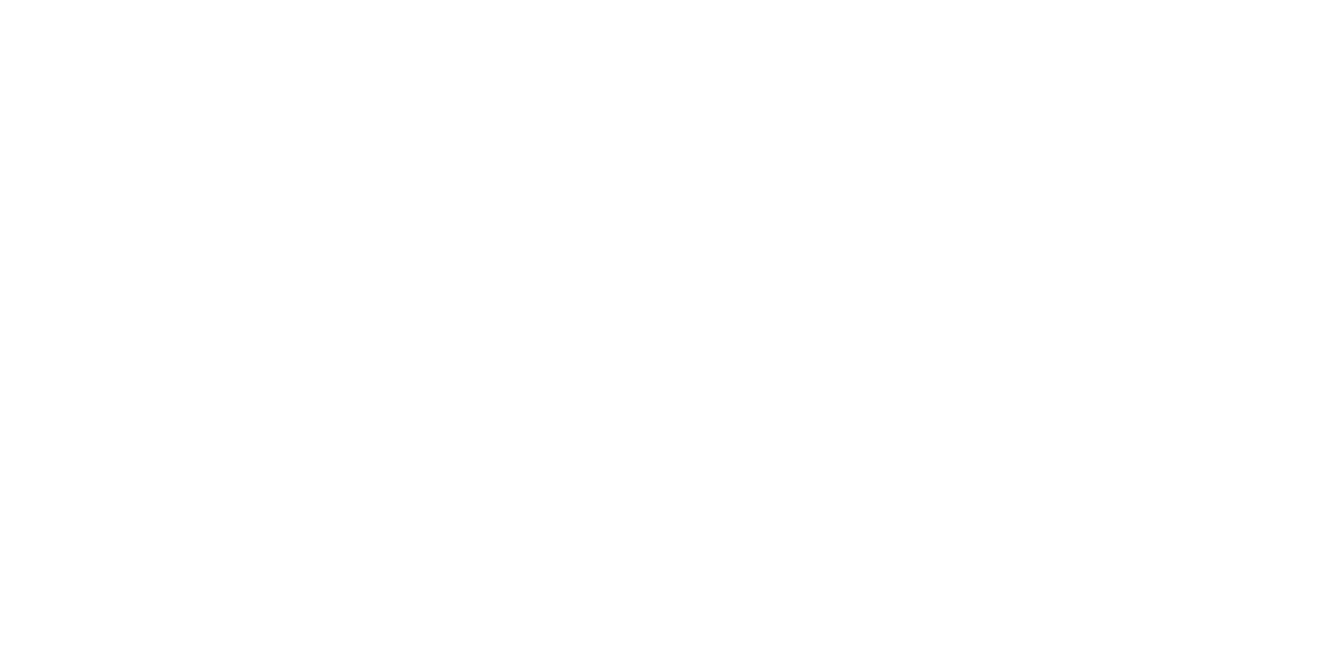 scroll, scrollTop: 0, scrollLeft: 0, axis: both 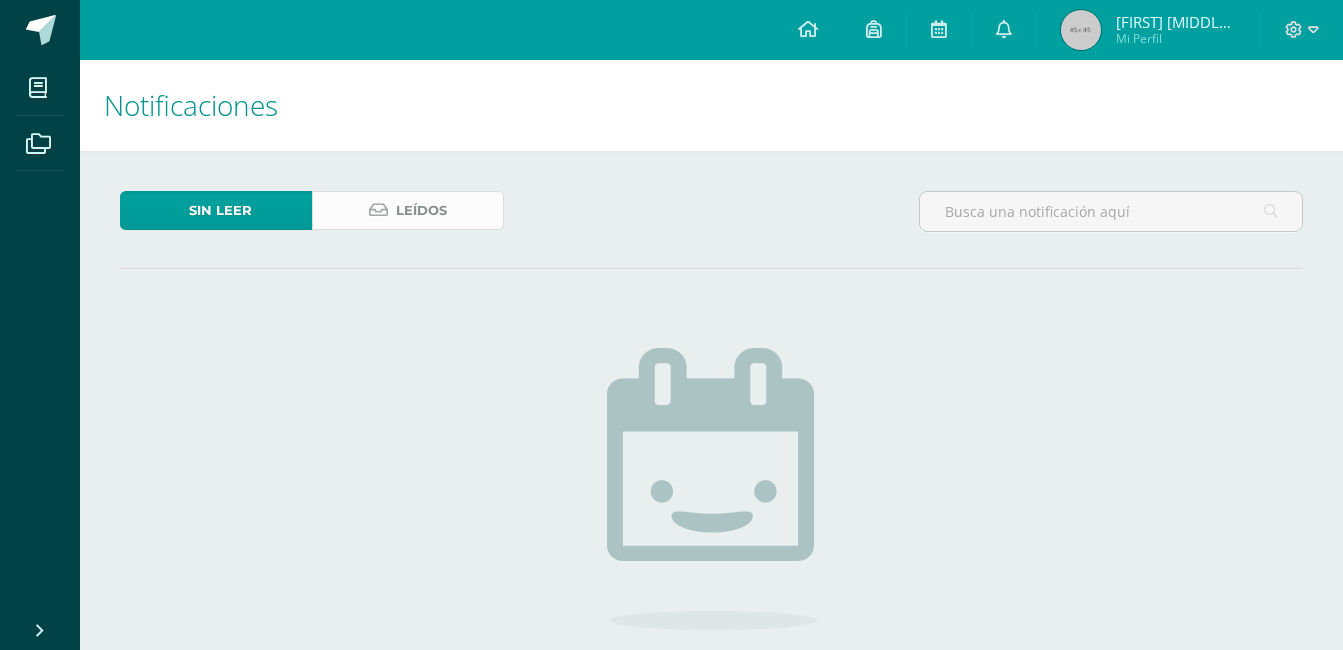 click on "Leídos" at bounding box center [421, 210] 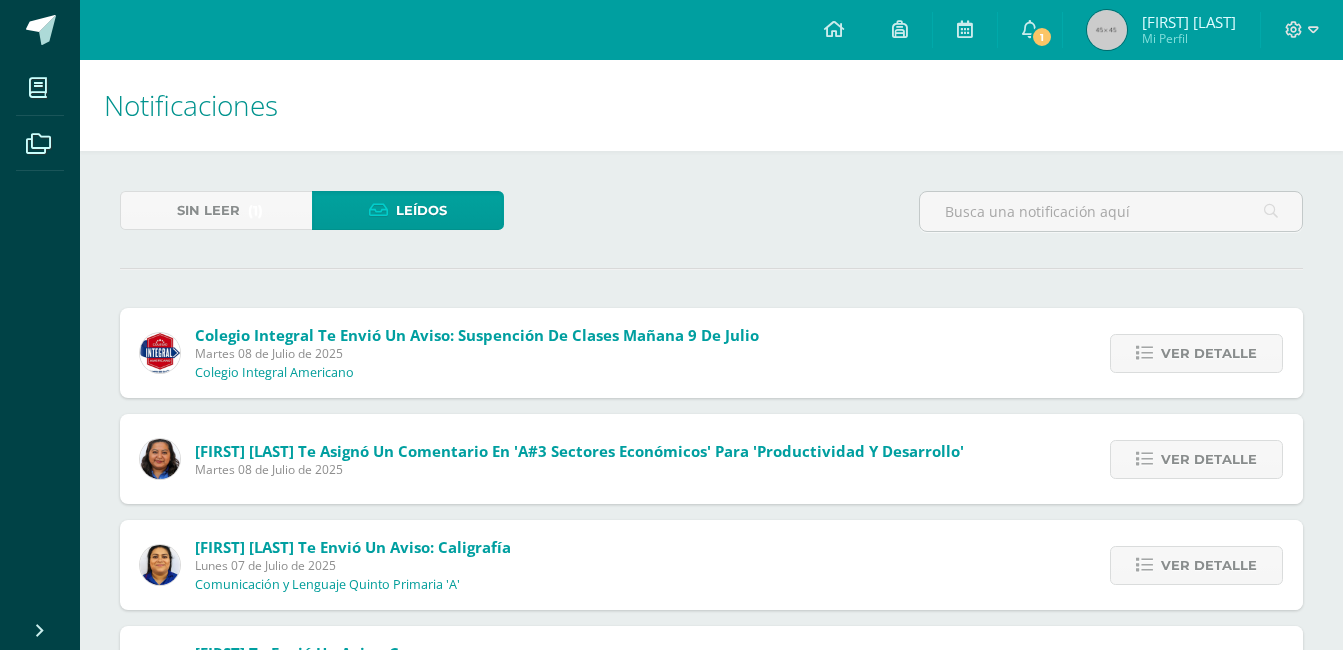 scroll, scrollTop: 0, scrollLeft: 0, axis: both 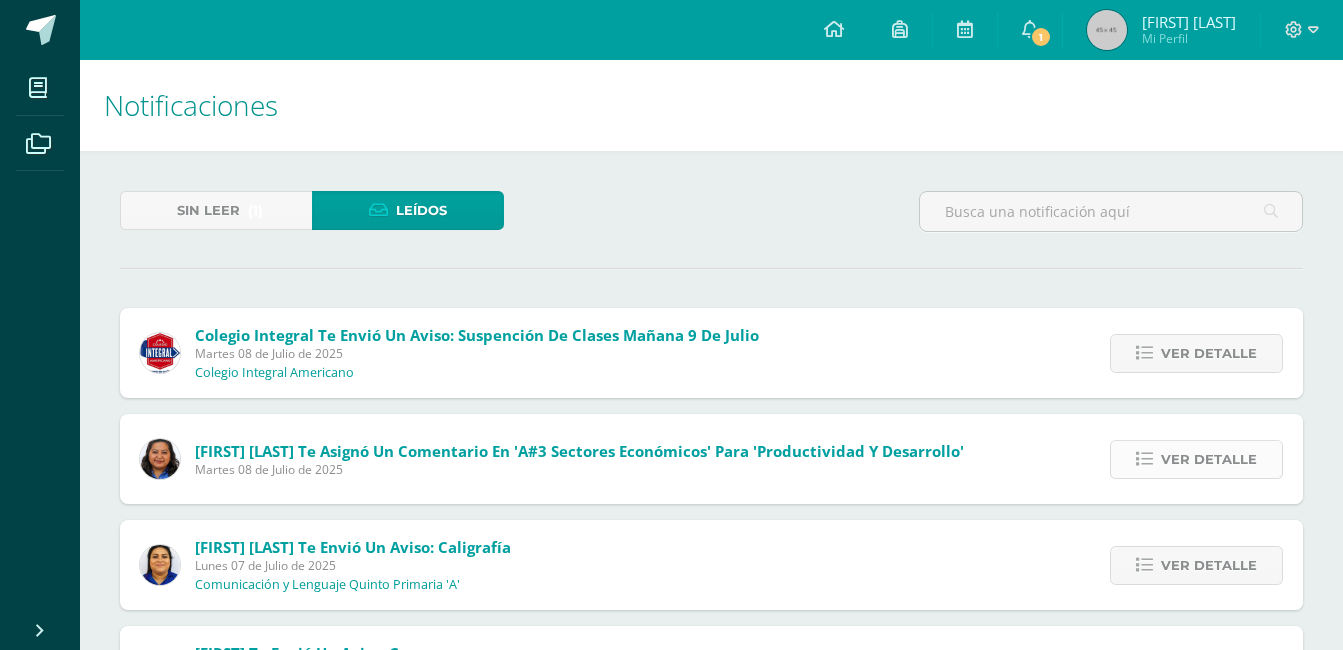 click on "Ver detalle" at bounding box center (1209, 353) 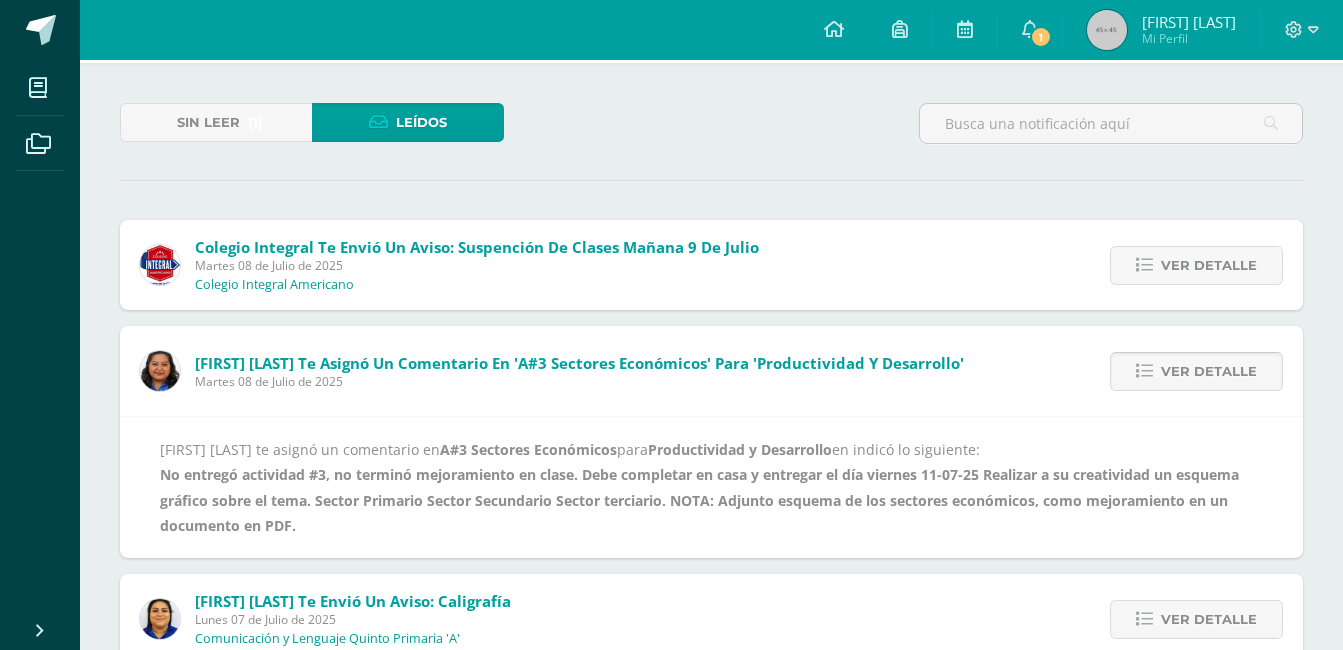 scroll, scrollTop: 89, scrollLeft: 0, axis: vertical 